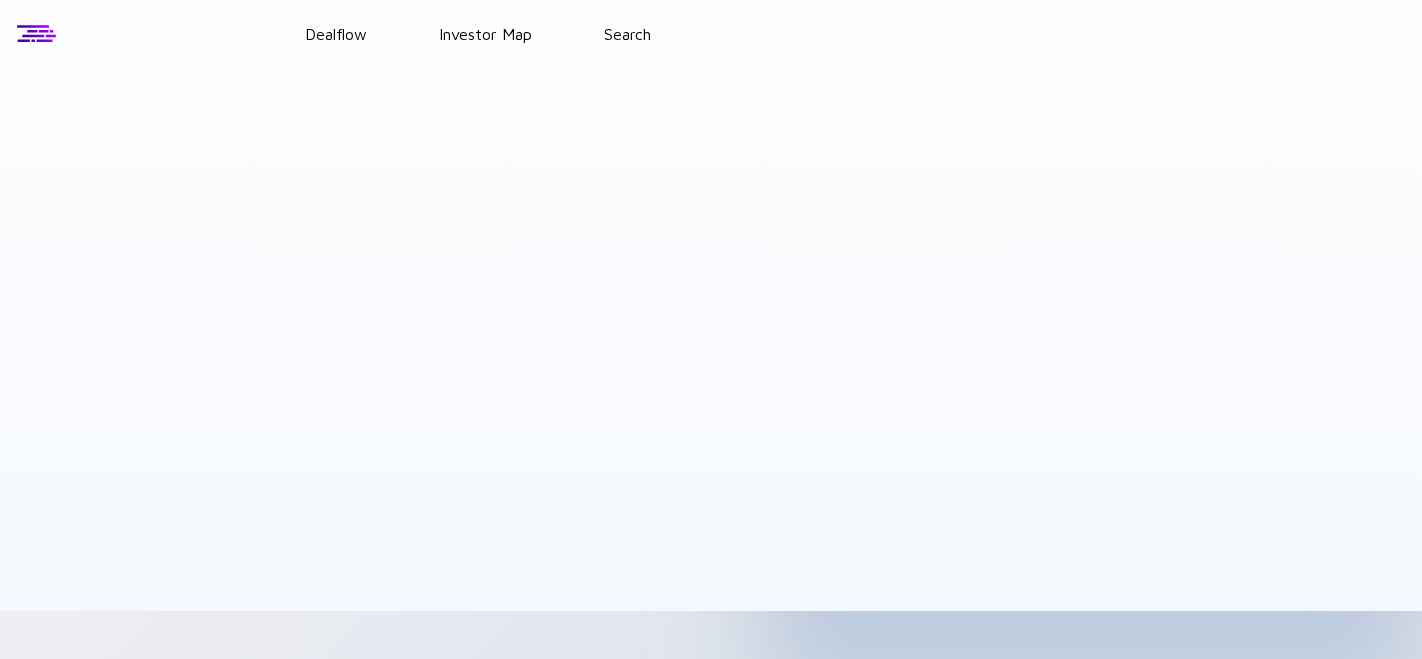 scroll, scrollTop: 0, scrollLeft: 0, axis: both 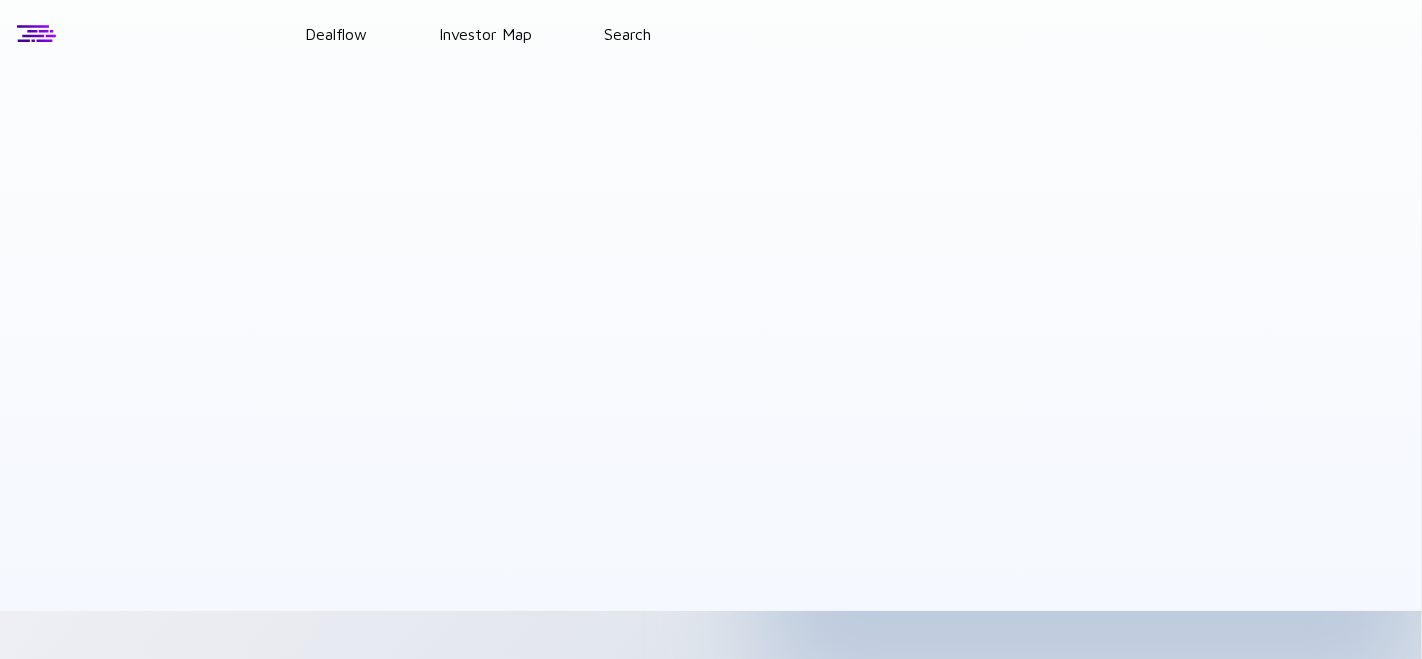 click at bounding box center (37, 34) 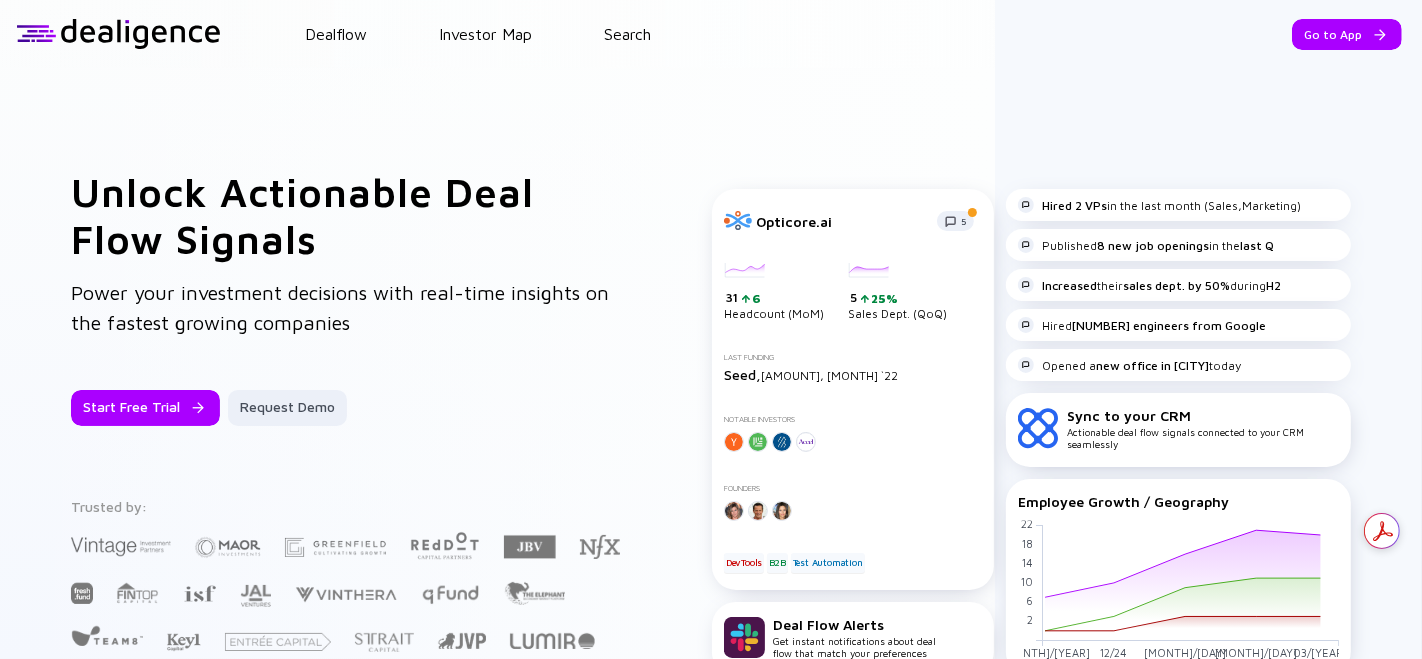 click on "Dealflow Investor Map Search Go to App Dealflow Investor Map Go to App" at bounding box center [711, 34] 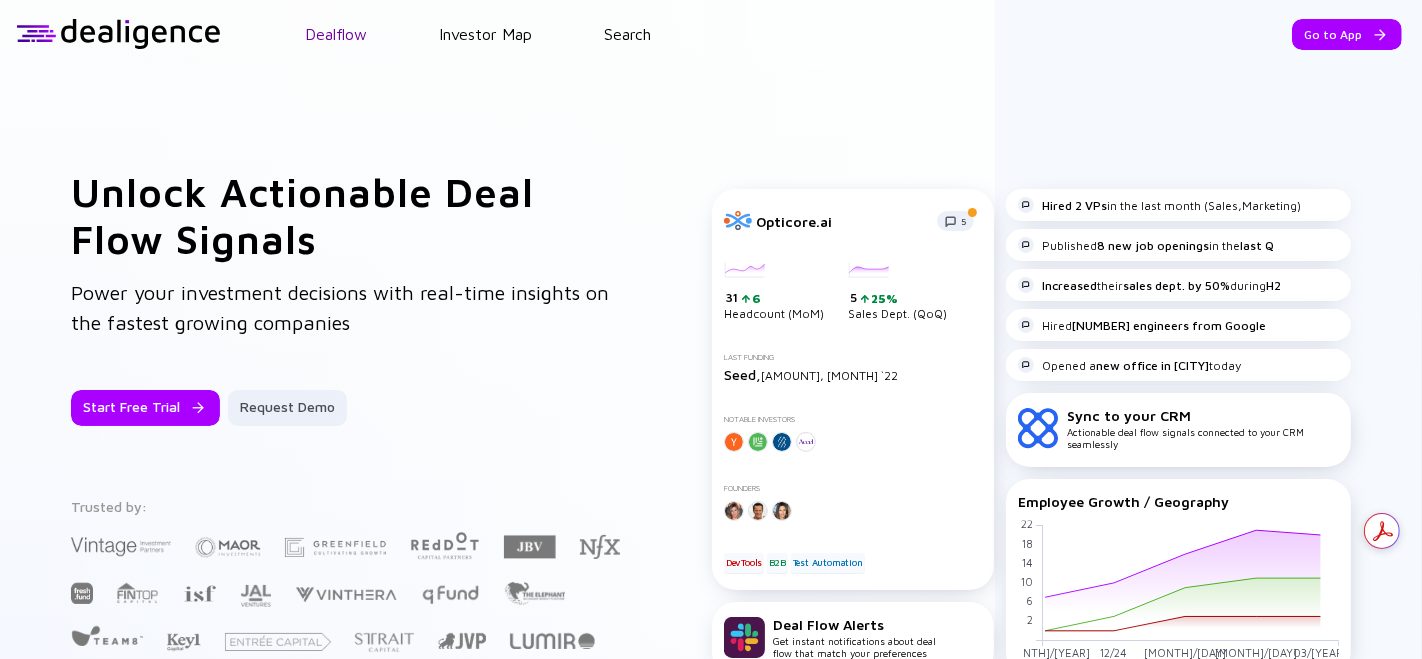 click on "Dealflow" at bounding box center (336, 34) 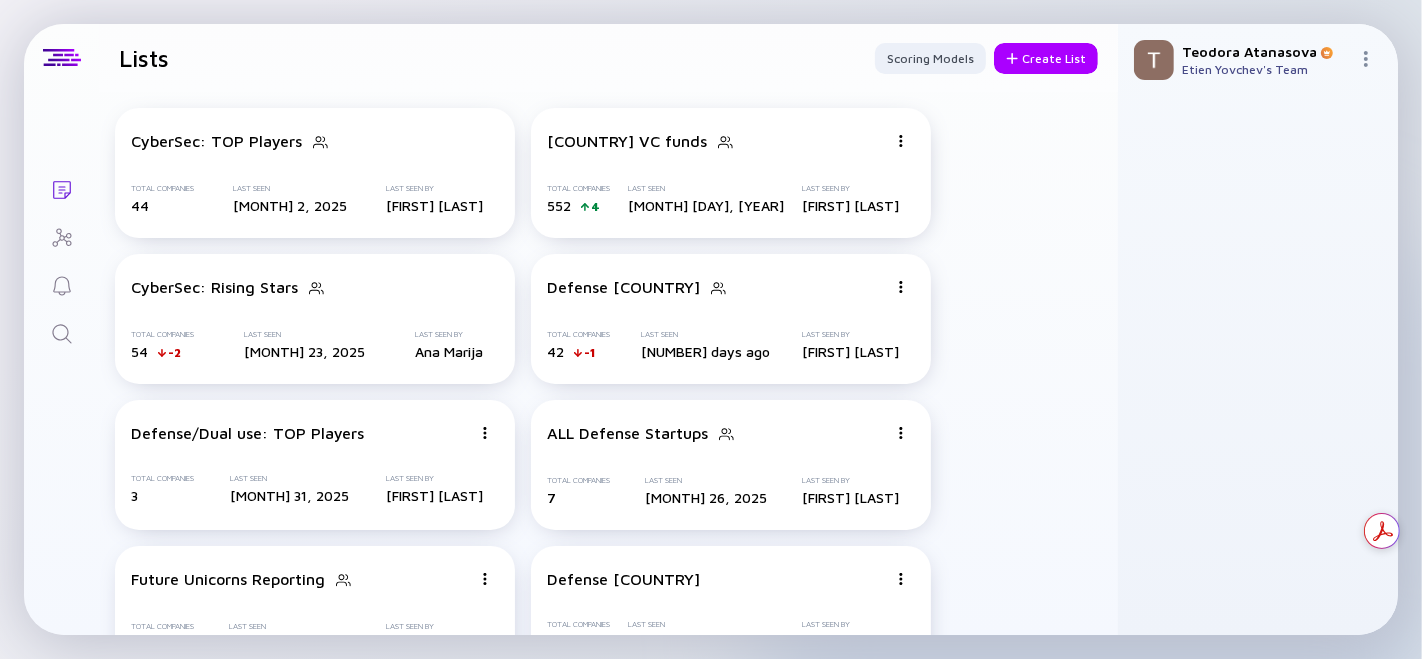 click on "Lists" at bounding box center [61, 188] 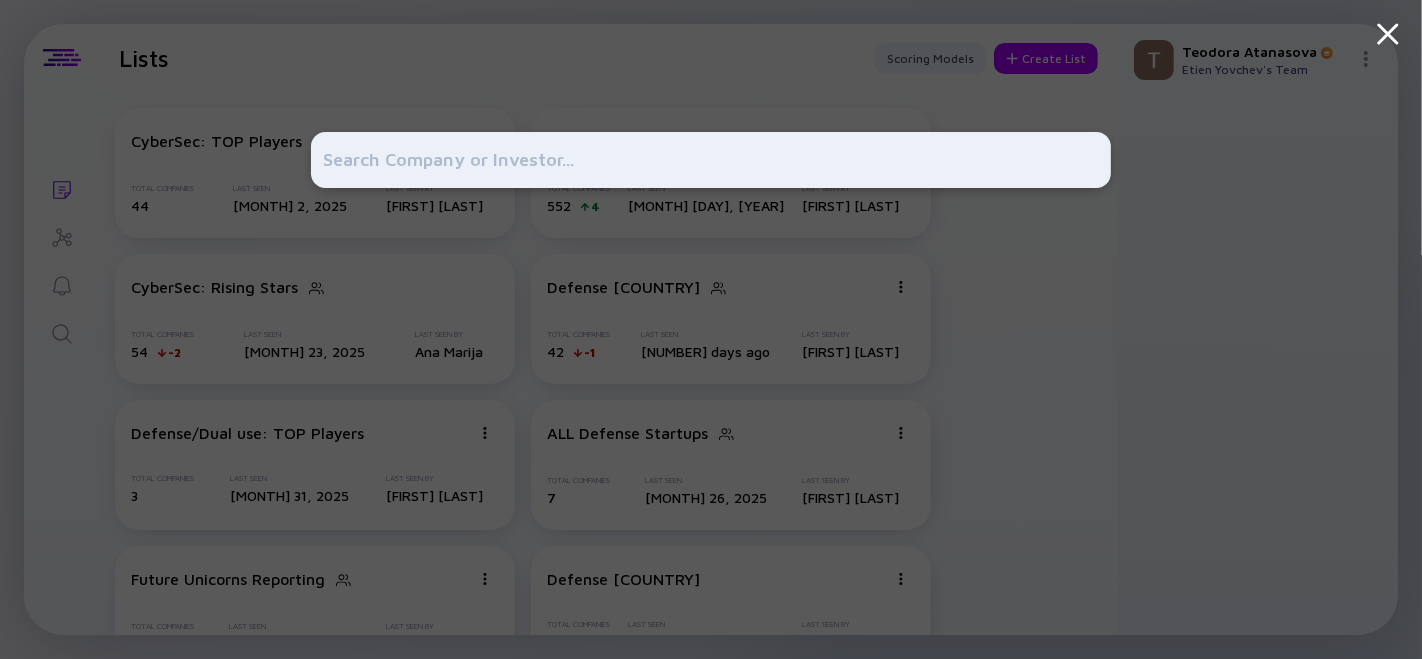 click at bounding box center [711, 329] 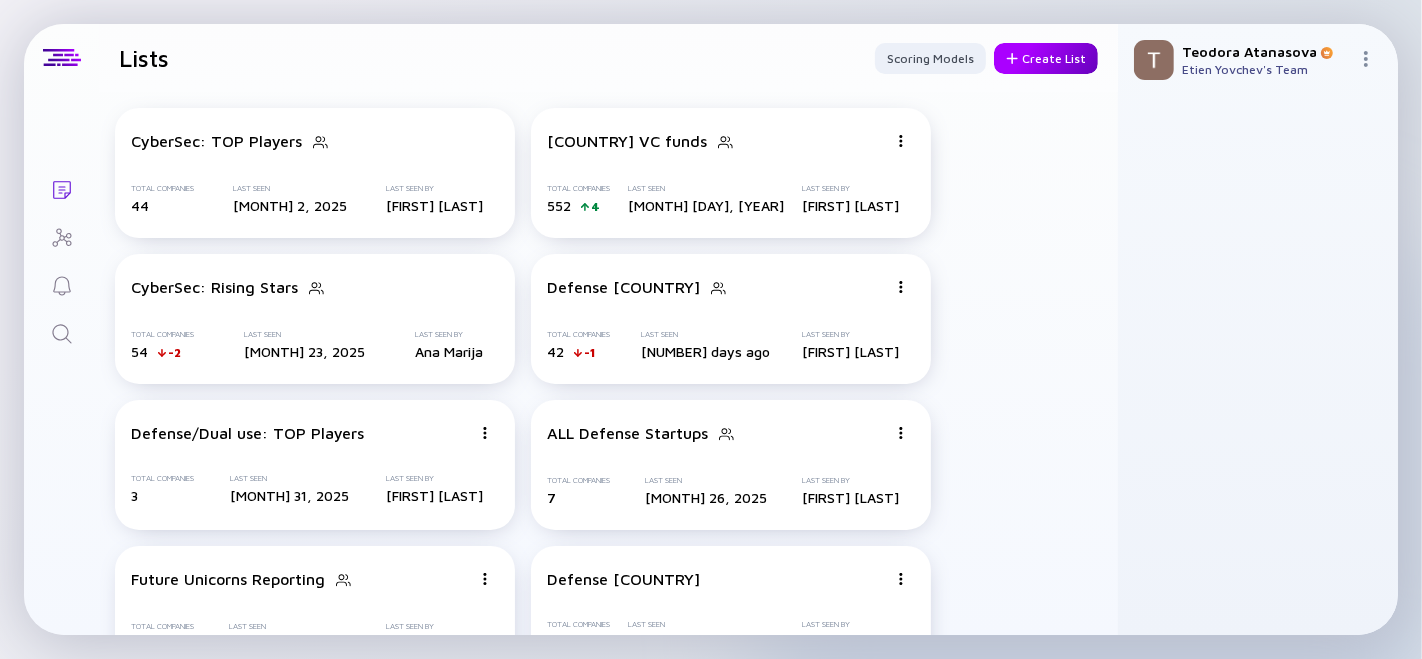 click on "Create List" at bounding box center [1046, 58] 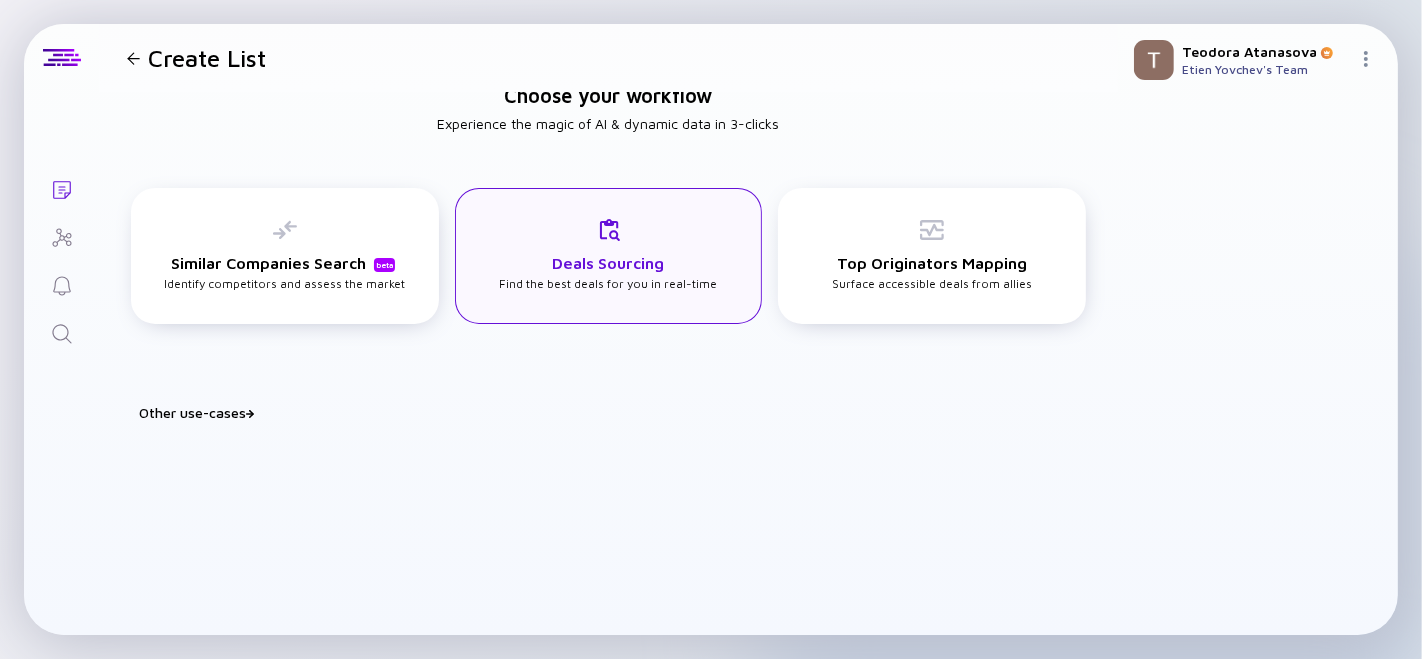 click on "Deals Sourcing" at bounding box center [609, 263] 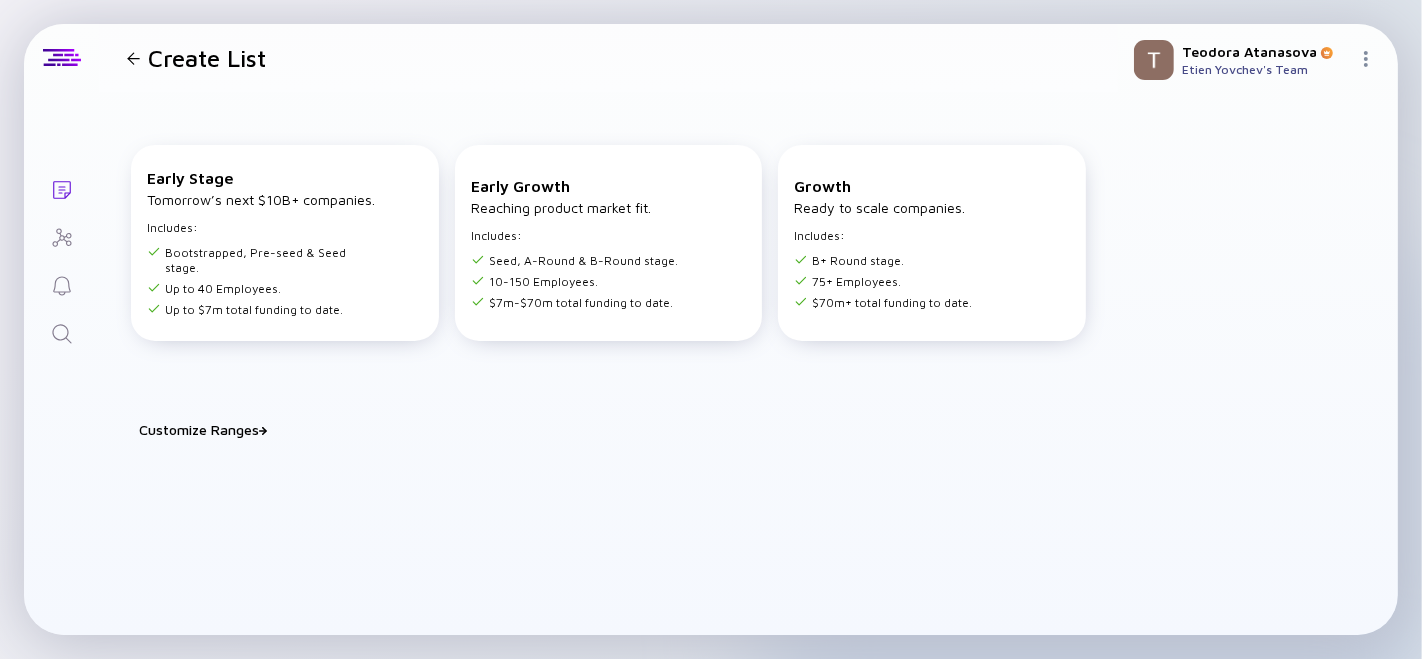 click 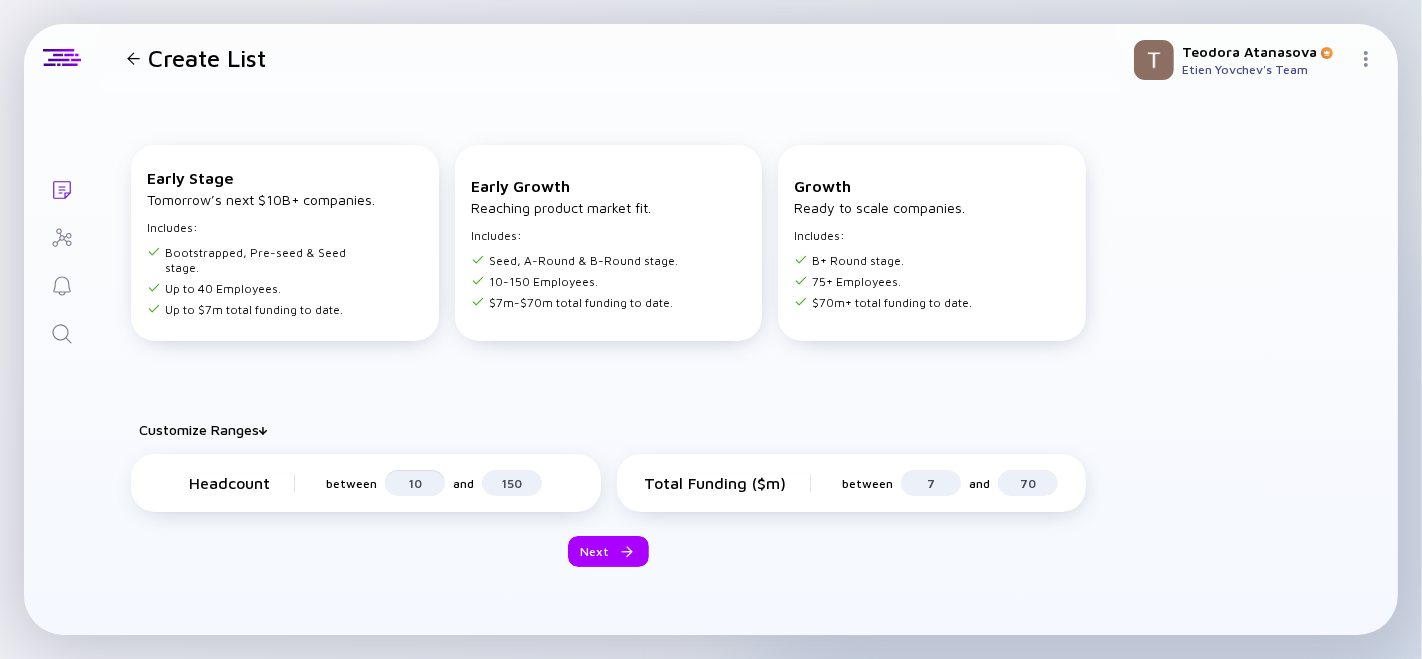 drag, startPoint x: 423, startPoint y: 474, endPoint x: 356, endPoint y: 467, distance: 67.36468 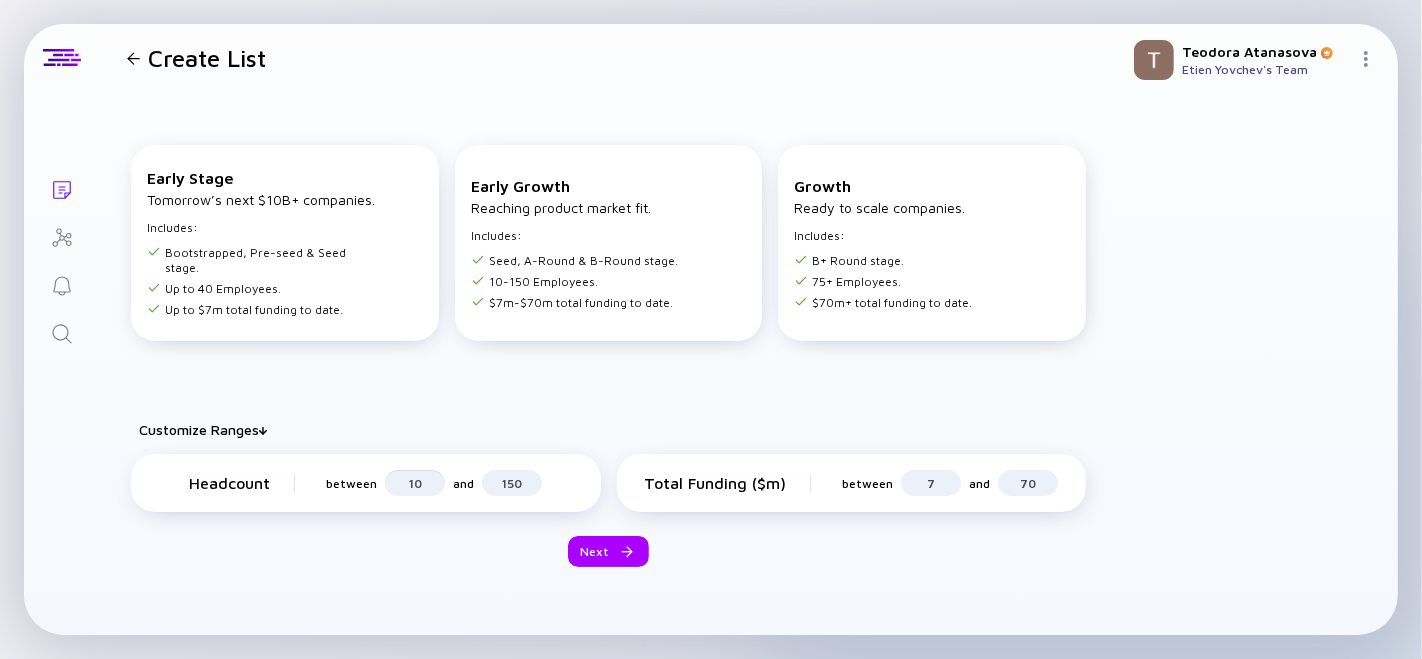 click on "between 10 and 150" at bounding box center [422, 483] 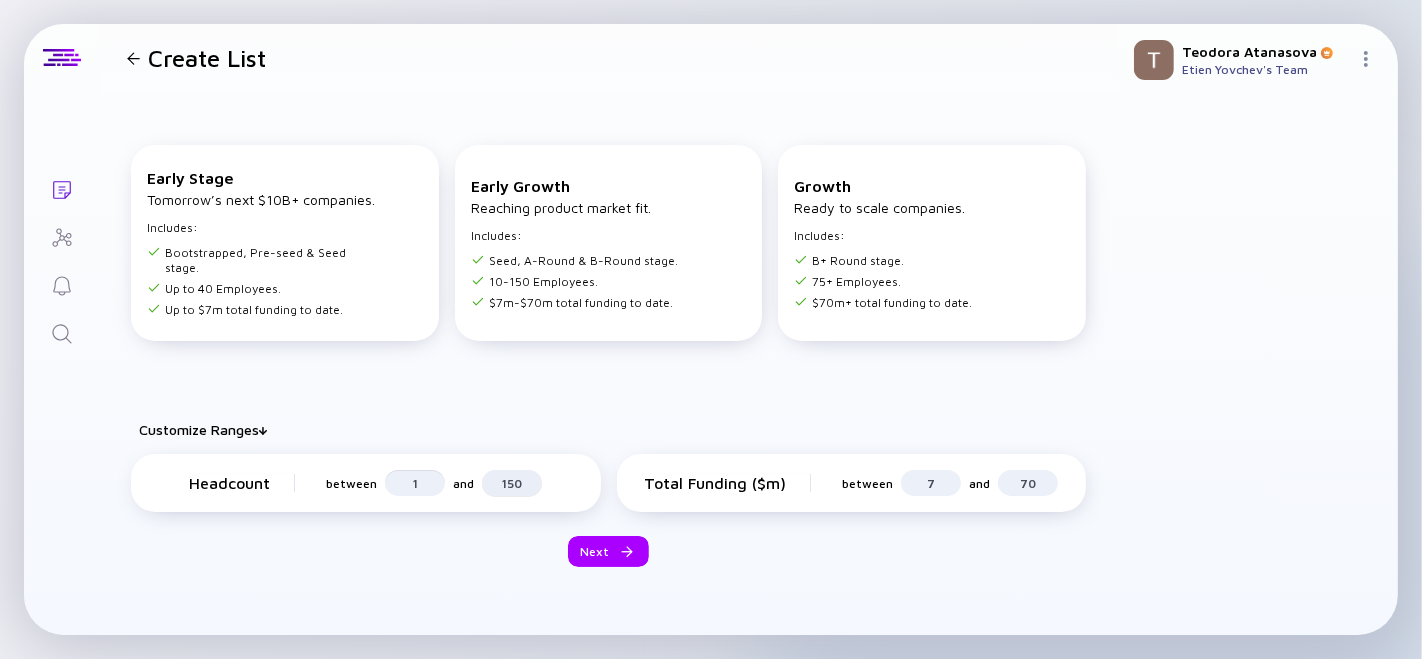 type on "1" 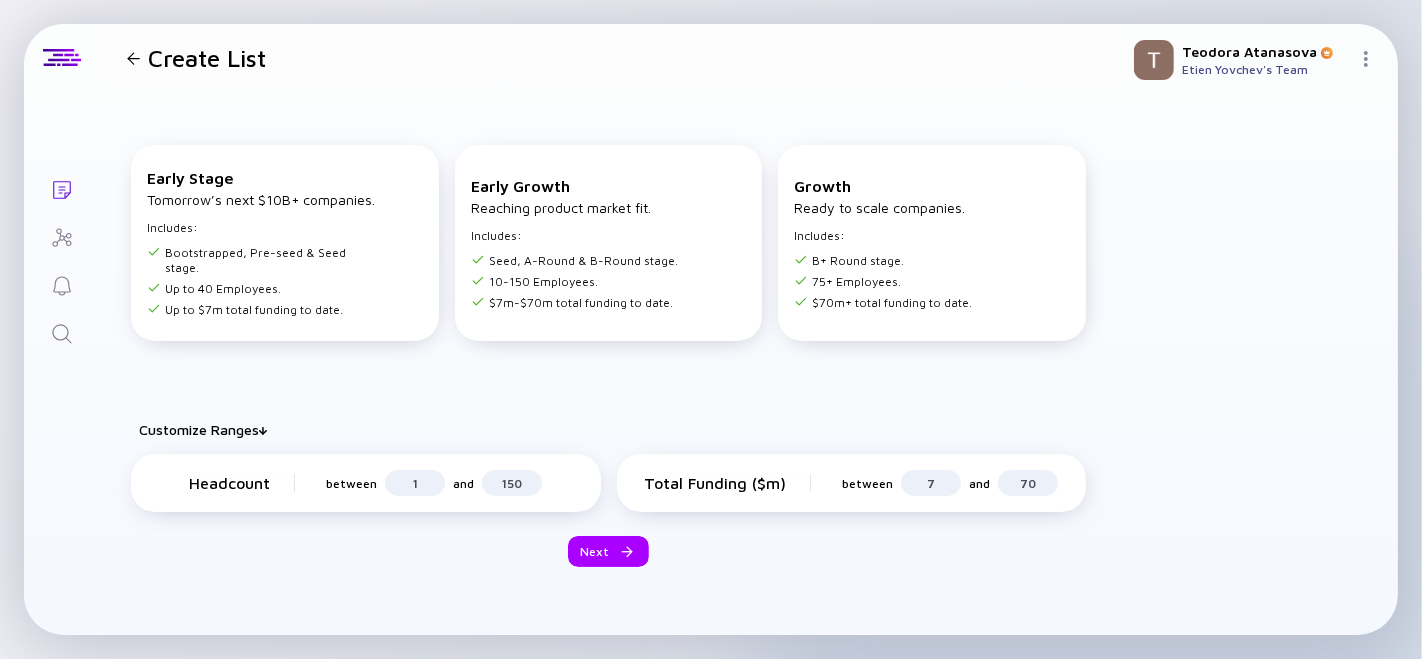 drag, startPoint x: 512, startPoint y: 475, endPoint x: 545, endPoint y: 482, distance: 33.734257 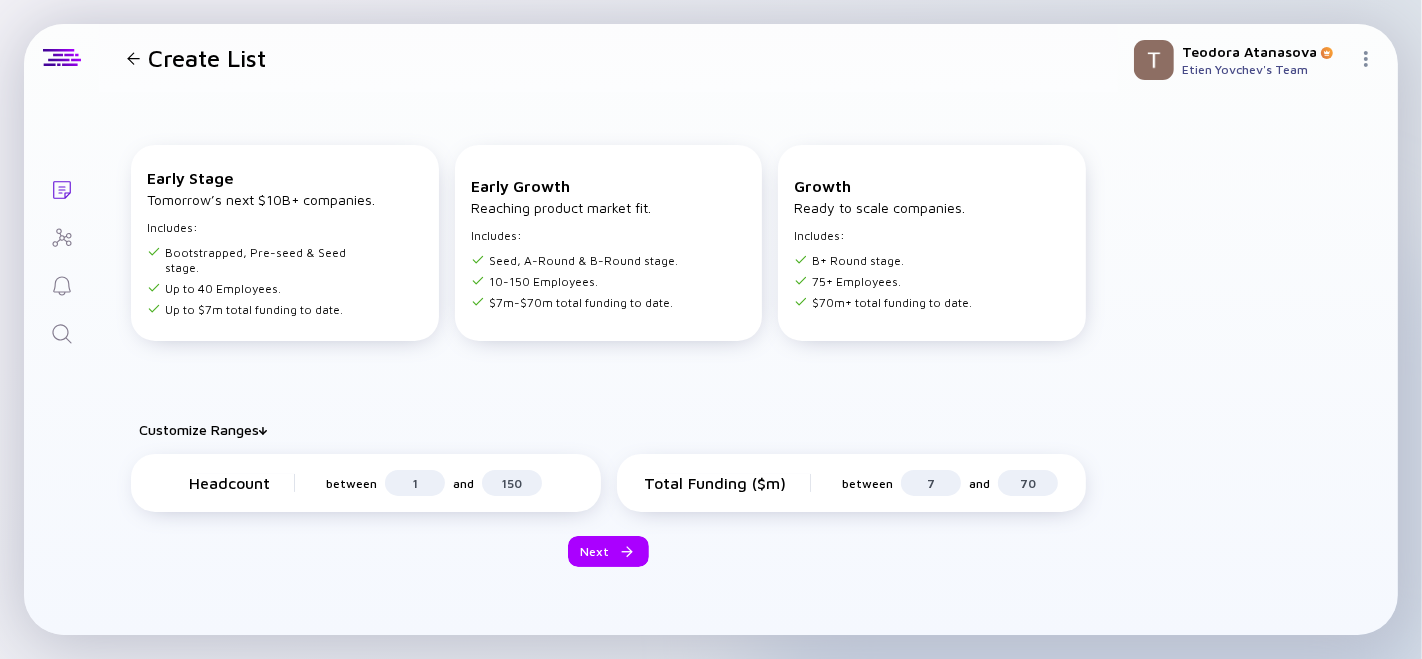 click on "150" at bounding box center (512, 483) 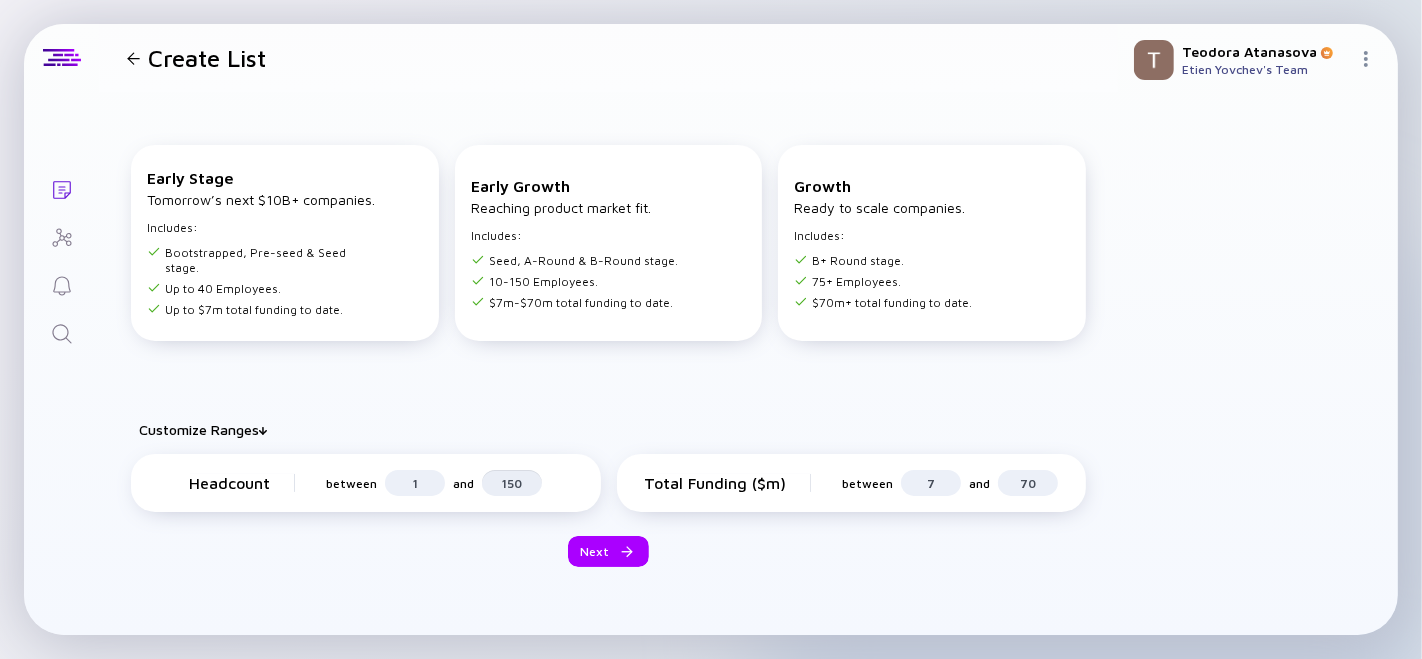click on "150" at bounding box center (512, 483) 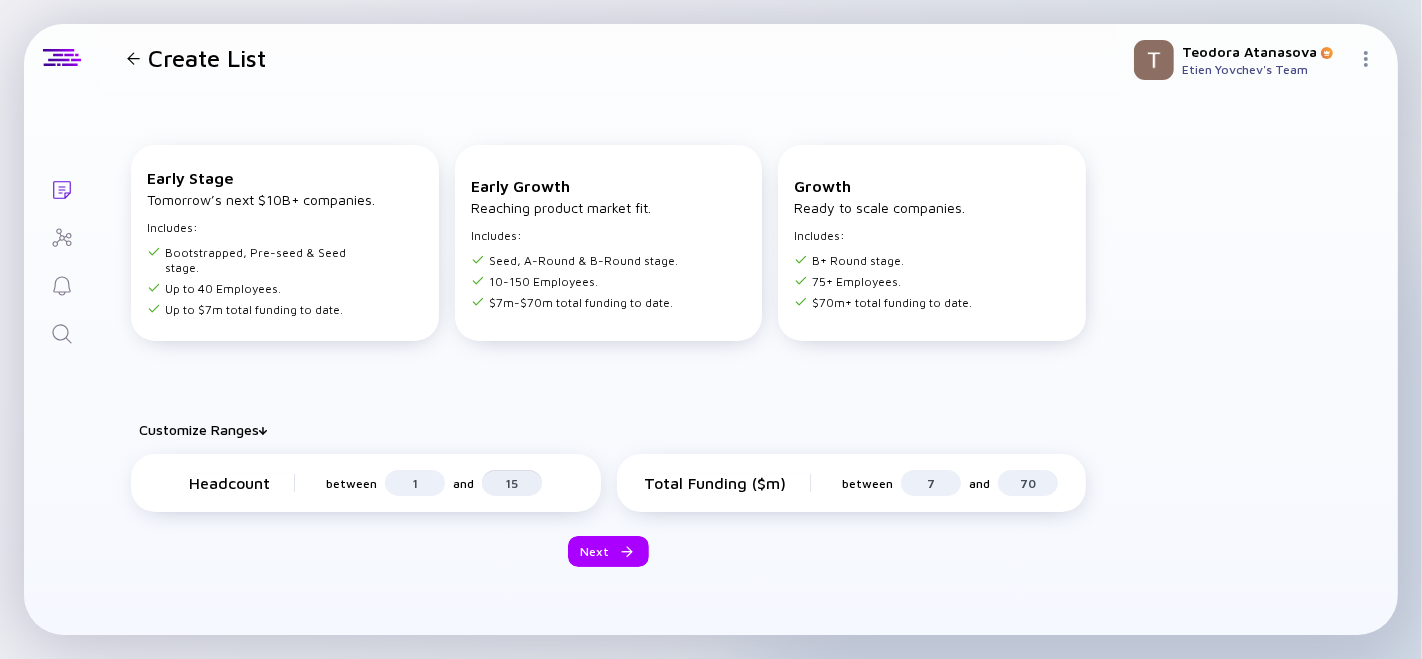 type on "1" 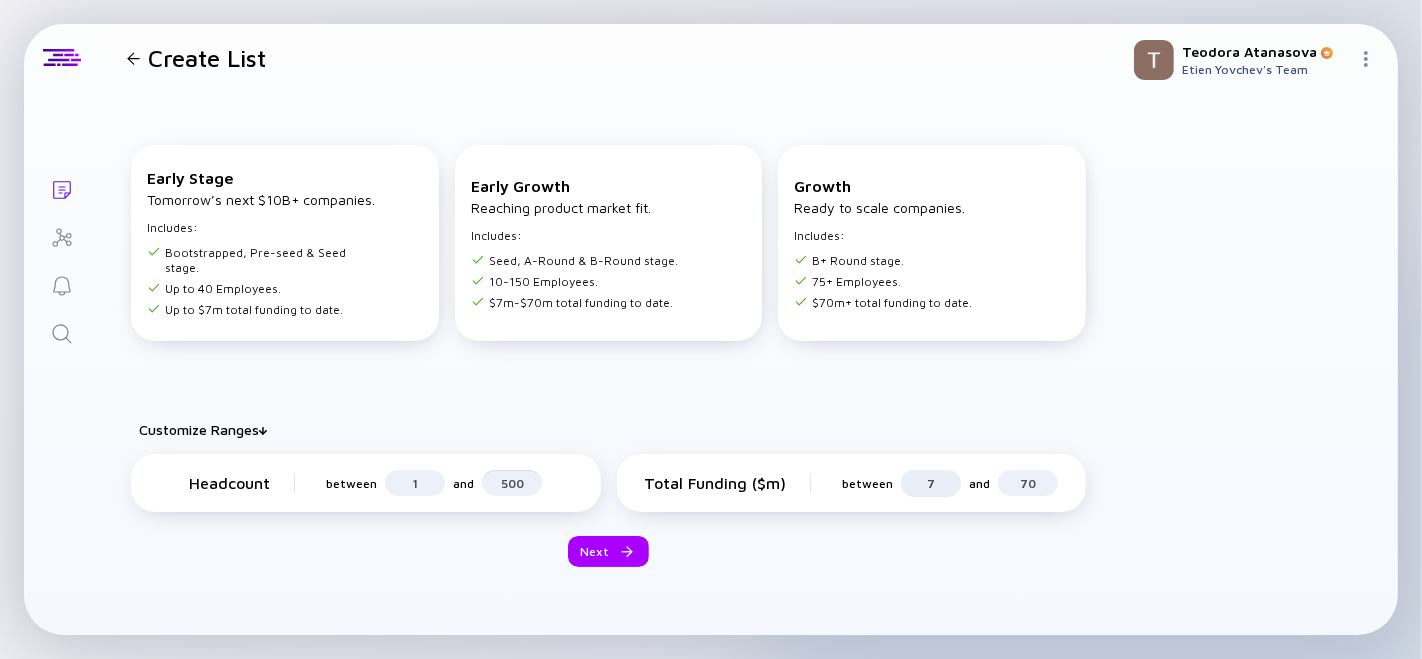 type on "500" 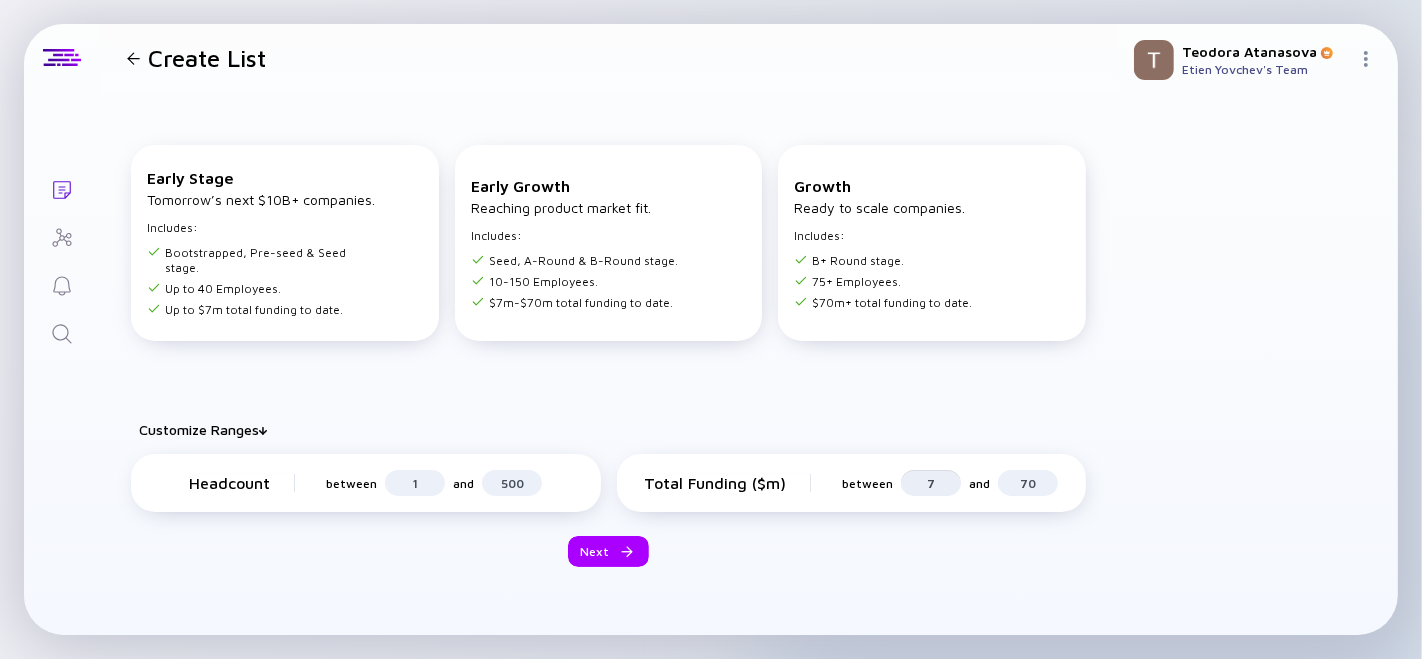 drag, startPoint x: 941, startPoint y: 467, endPoint x: 911, endPoint y: 460, distance: 30.805843 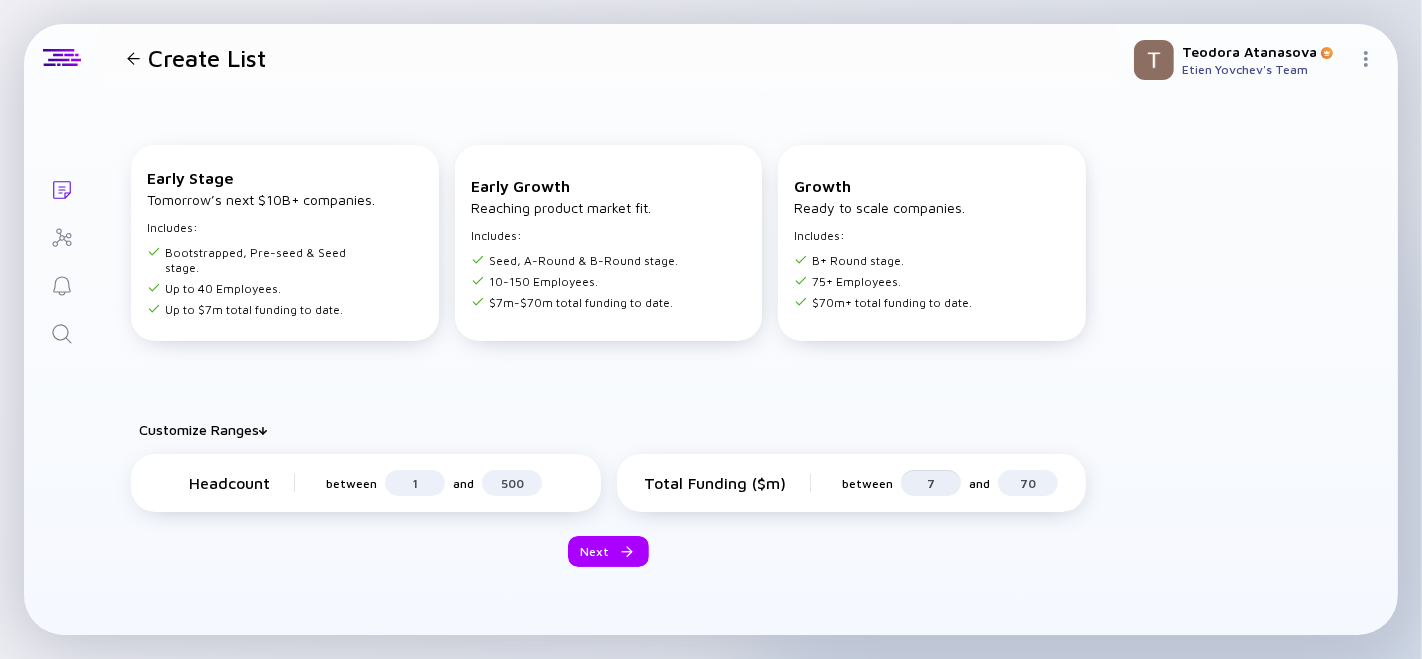 click on "7" at bounding box center [931, 483] 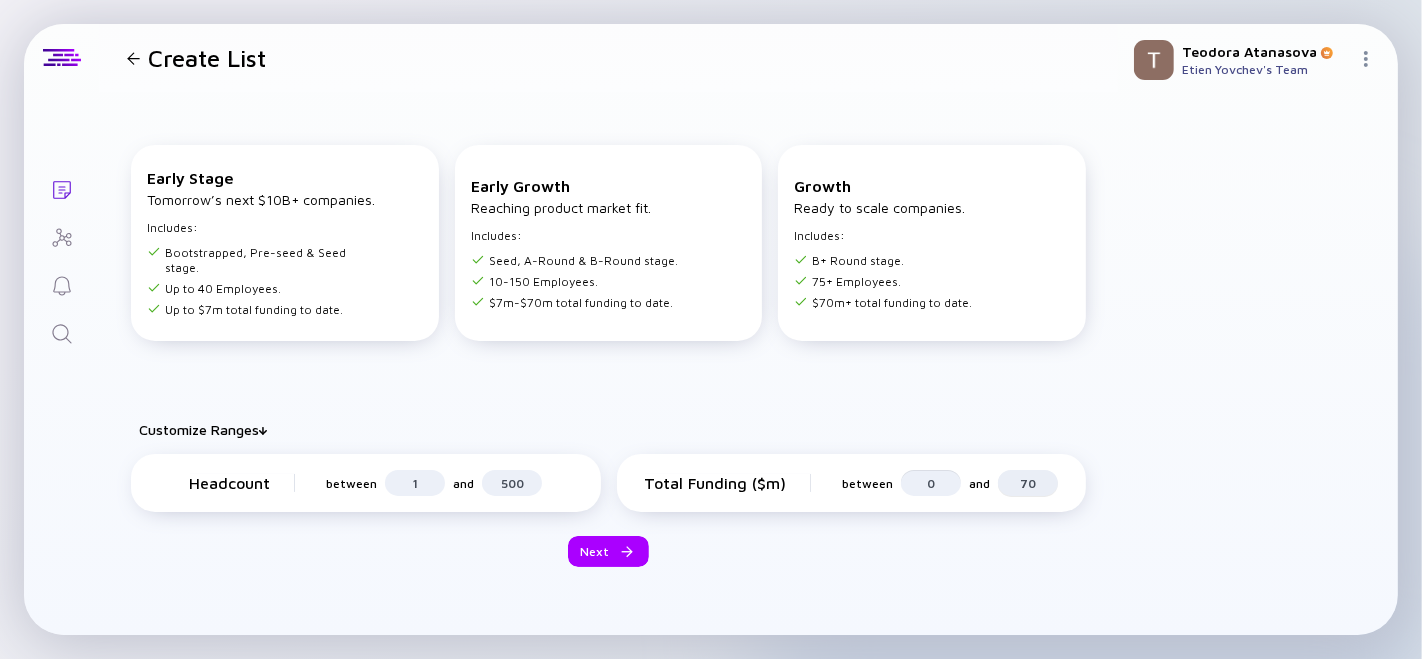 type on "0" 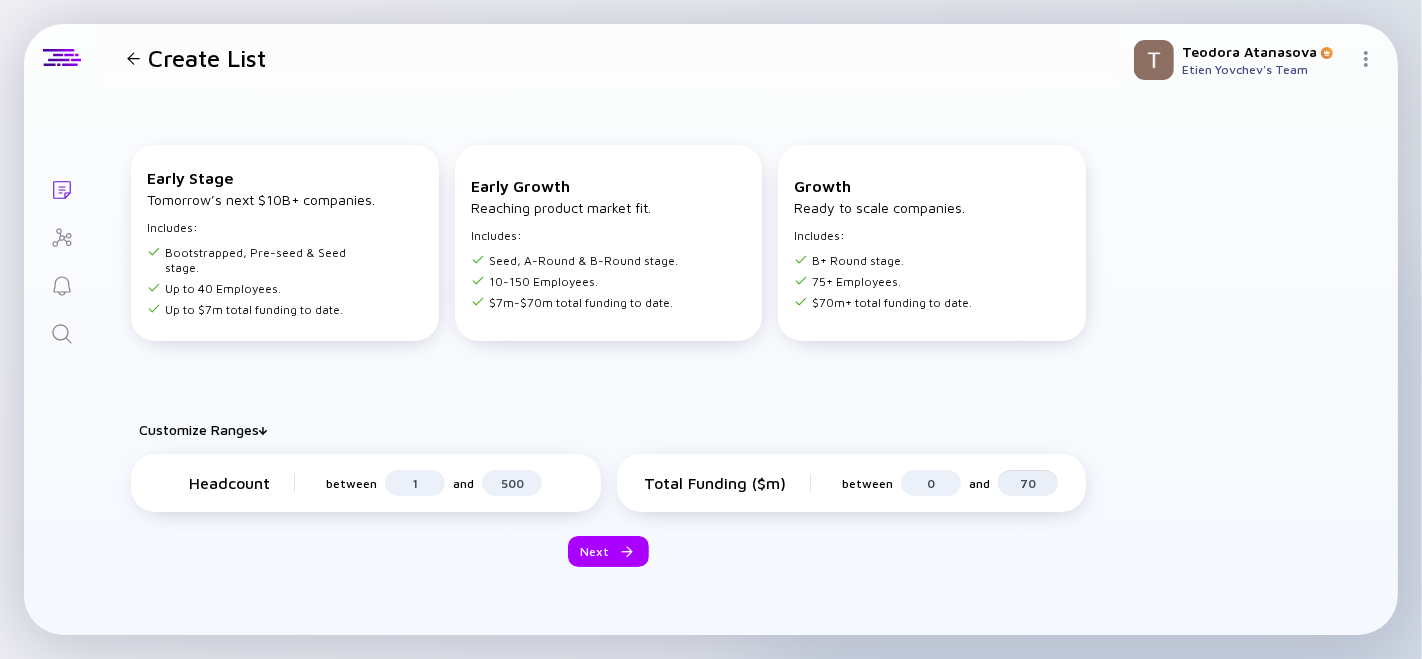 drag, startPoint x: 1024, startPoint y: 467, endPoint x: 1007, endPoint y: 467, distance: 17 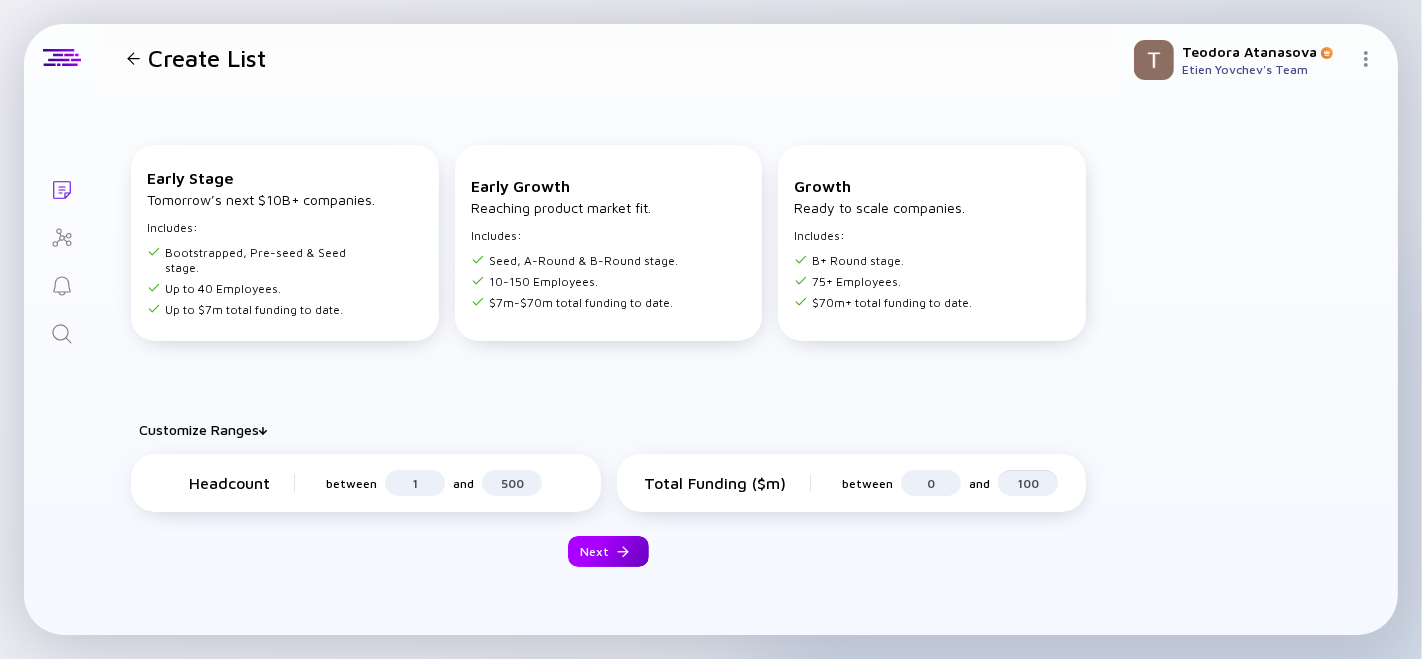 type on "100" 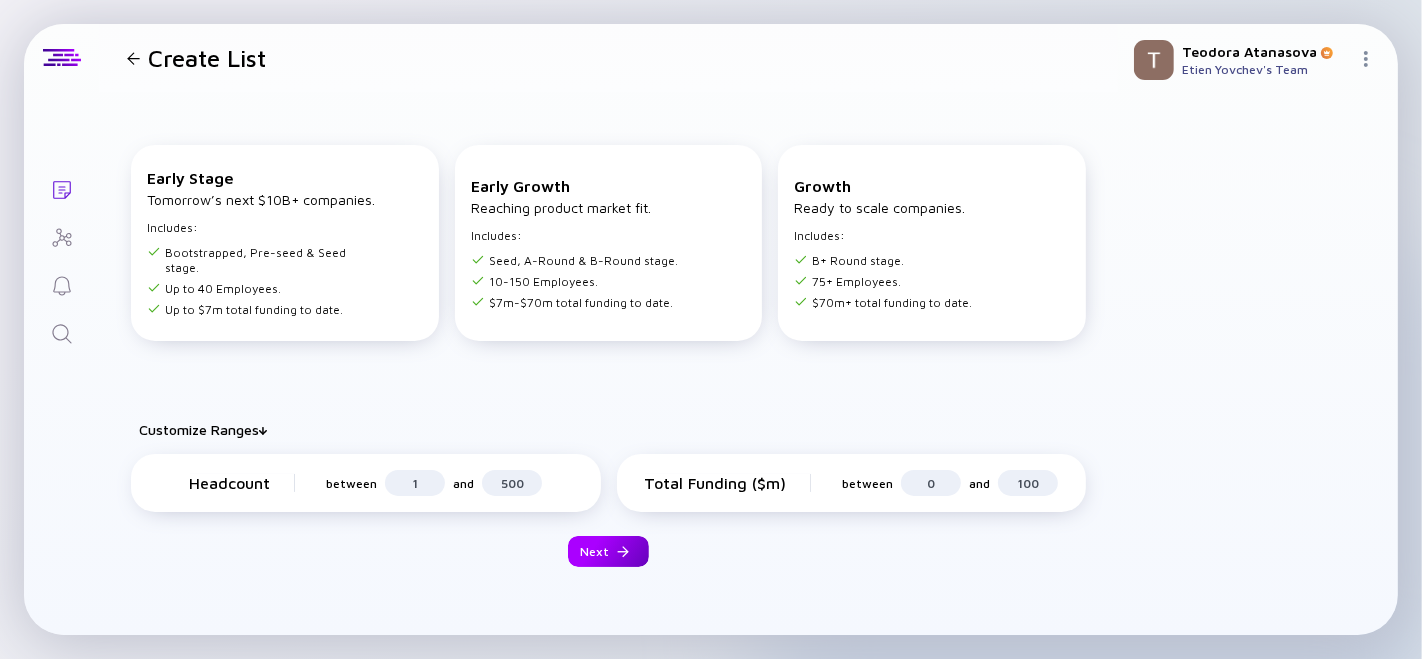 click on "Next" at bounding box center [608, 551] 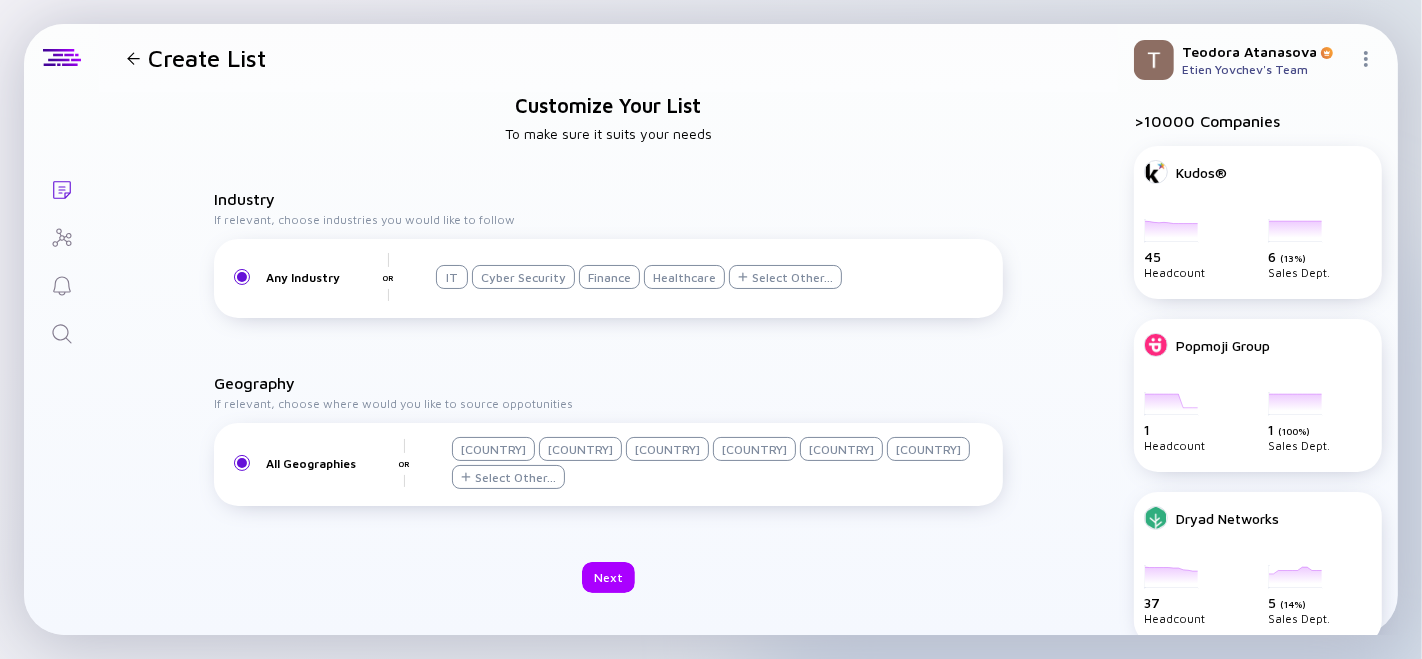 click on "Select Other..." at bounding box center (792, 277) 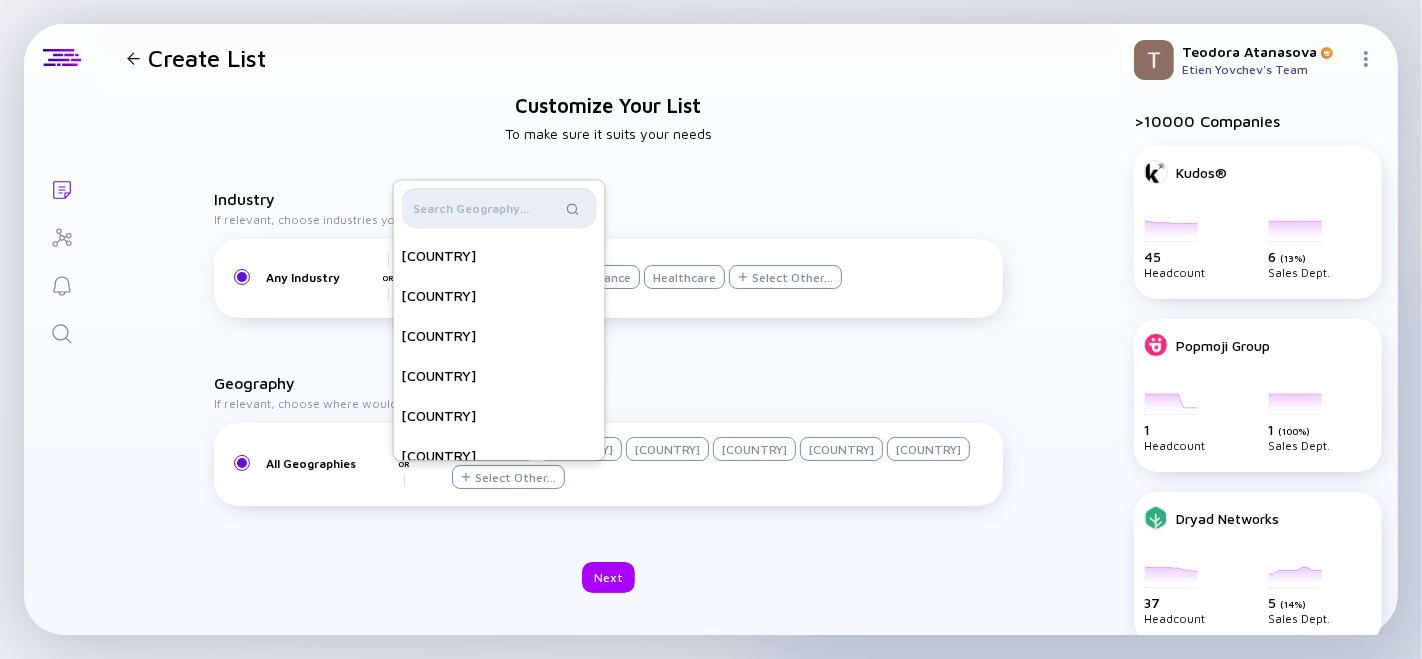 click at bounding box center (487, 208) 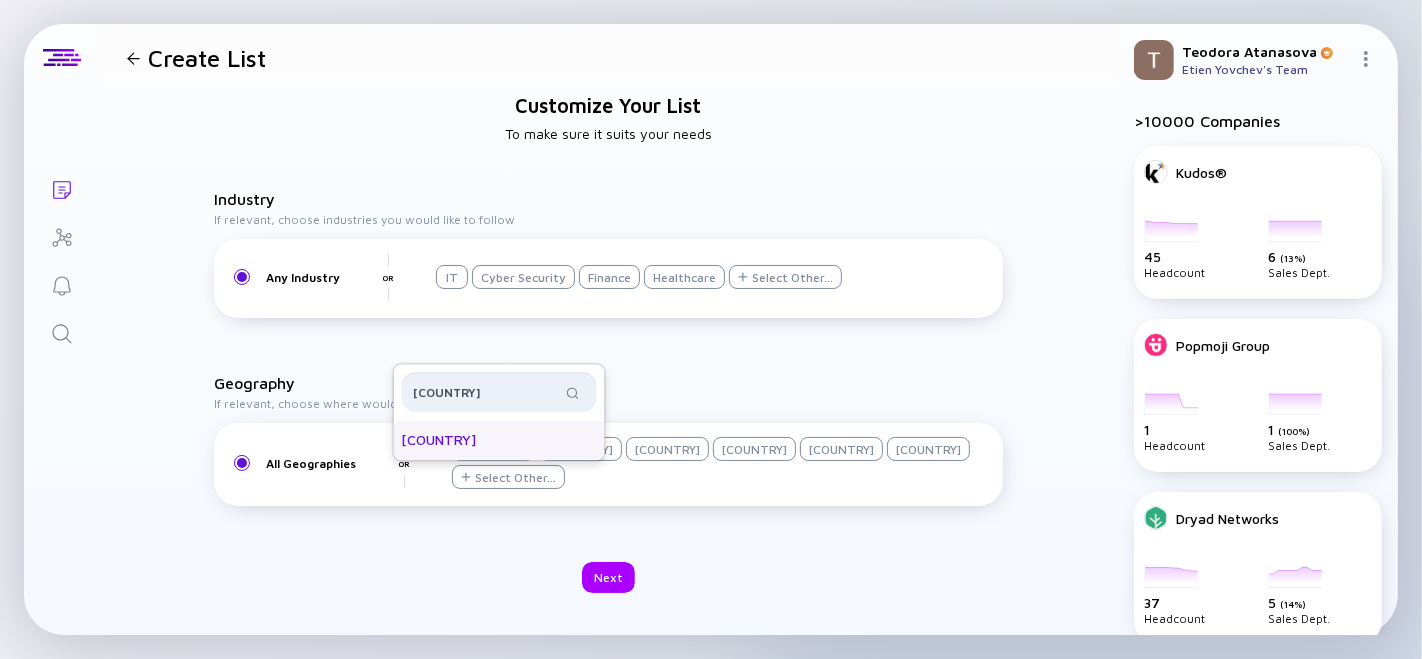 type on "[COUNTRY]" 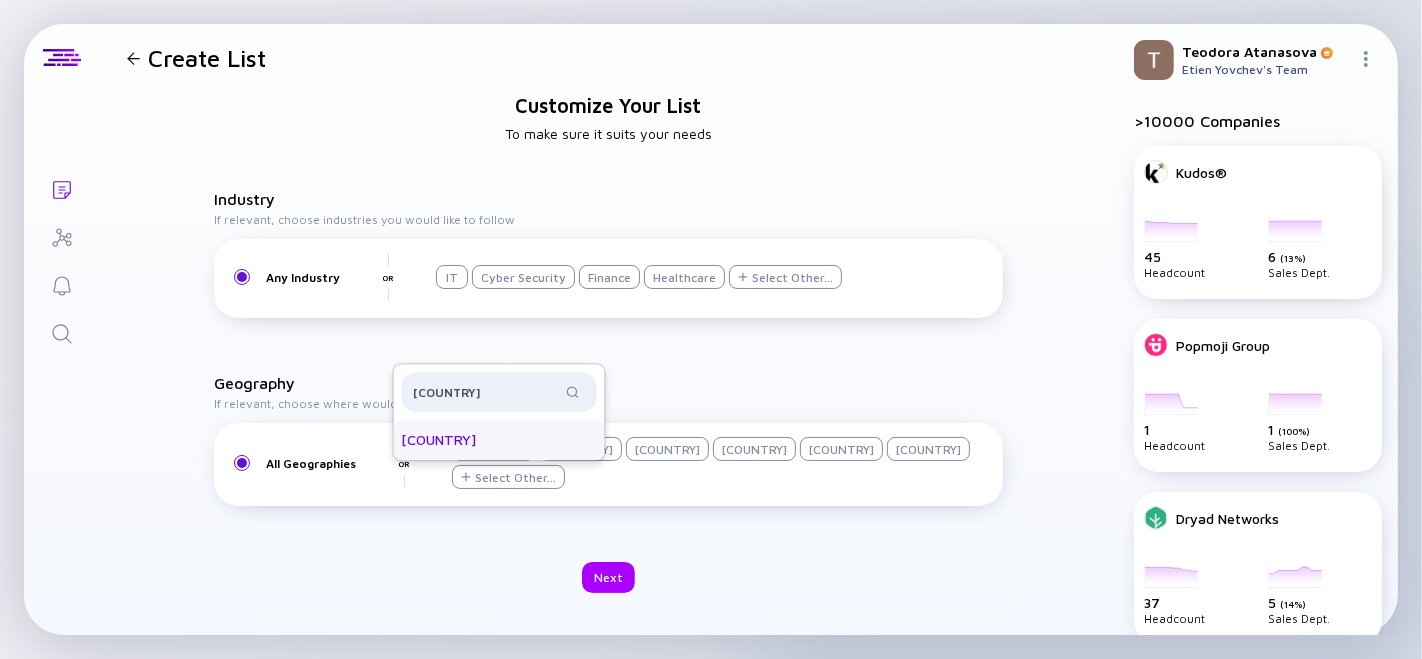 click on "[COUNTRY]" at bounding box center (498, 440) 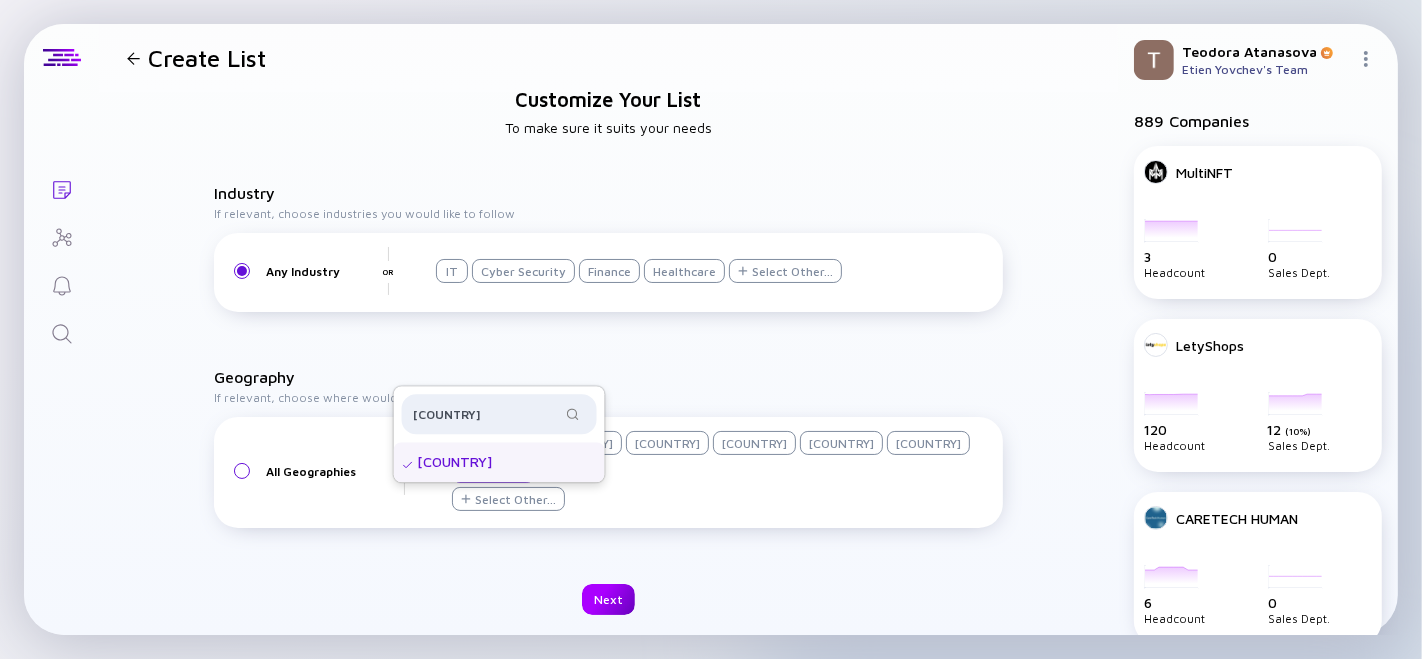 click on "Next" at bounding box center (608, 599) 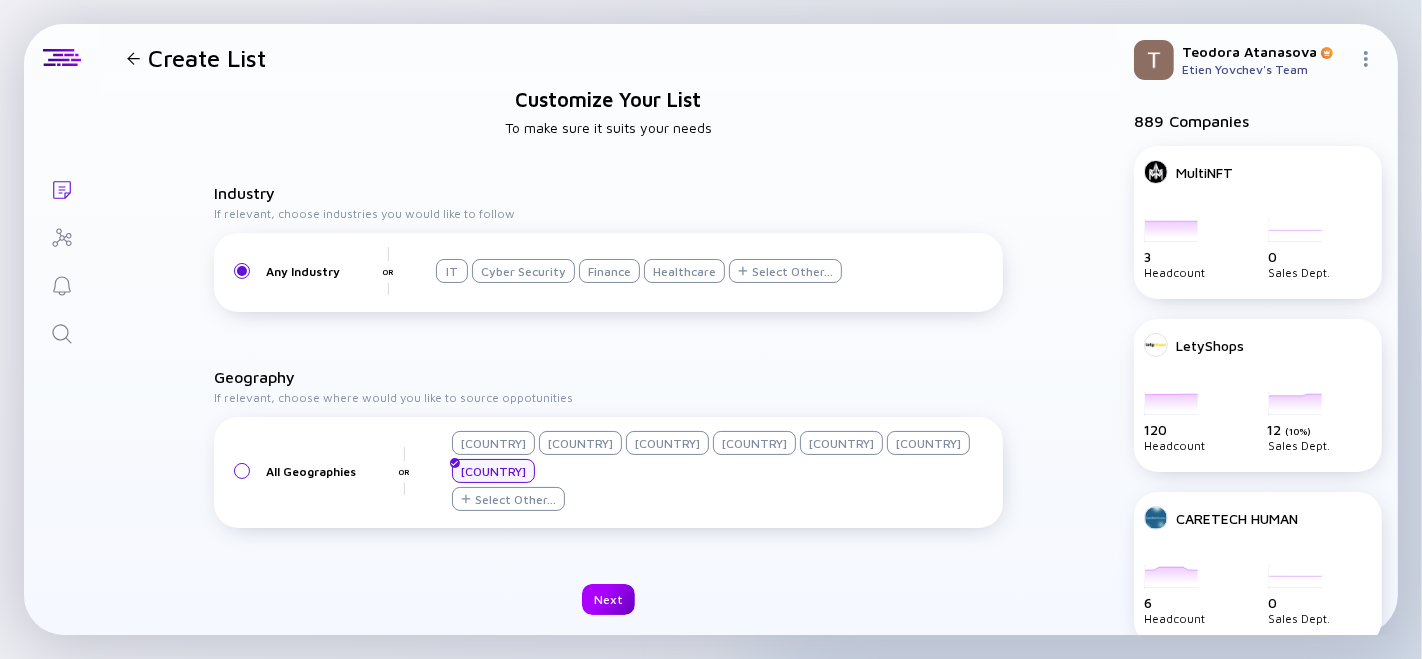 type 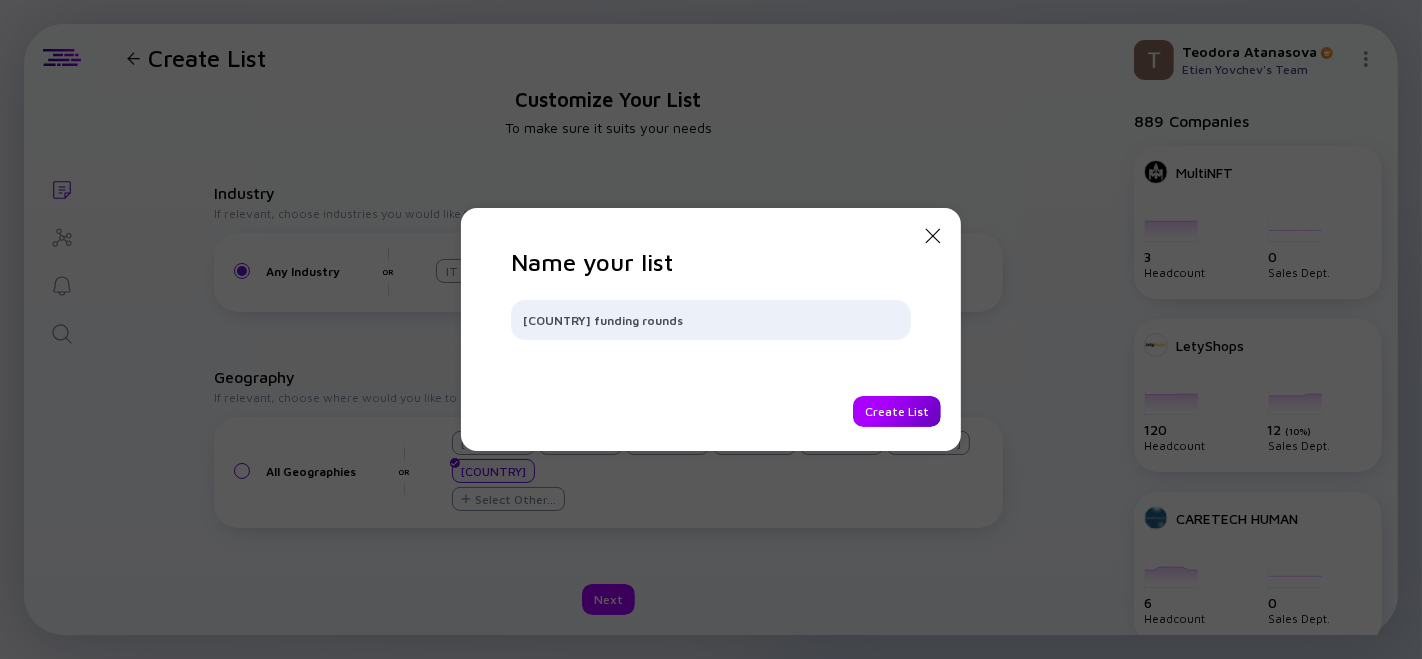 type on "[COUNTRY] funding rounds" 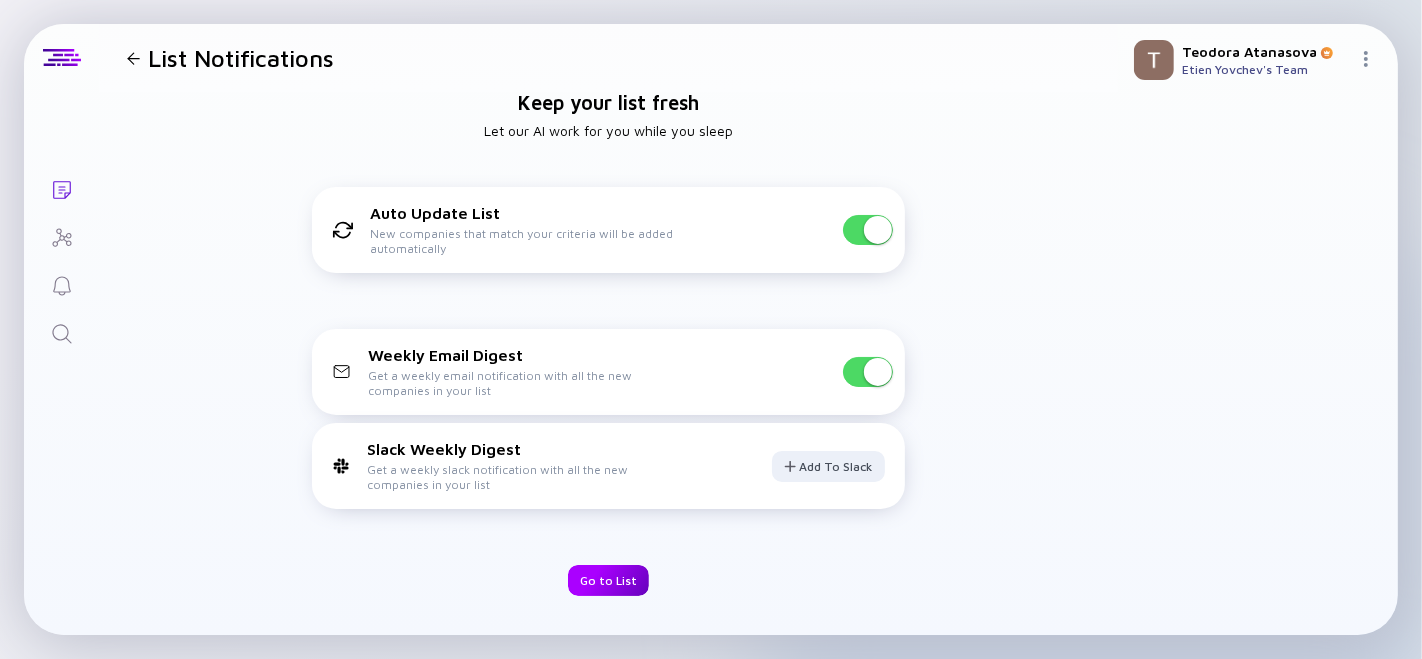 click on "Go to List" at bounding box center (608, 580) 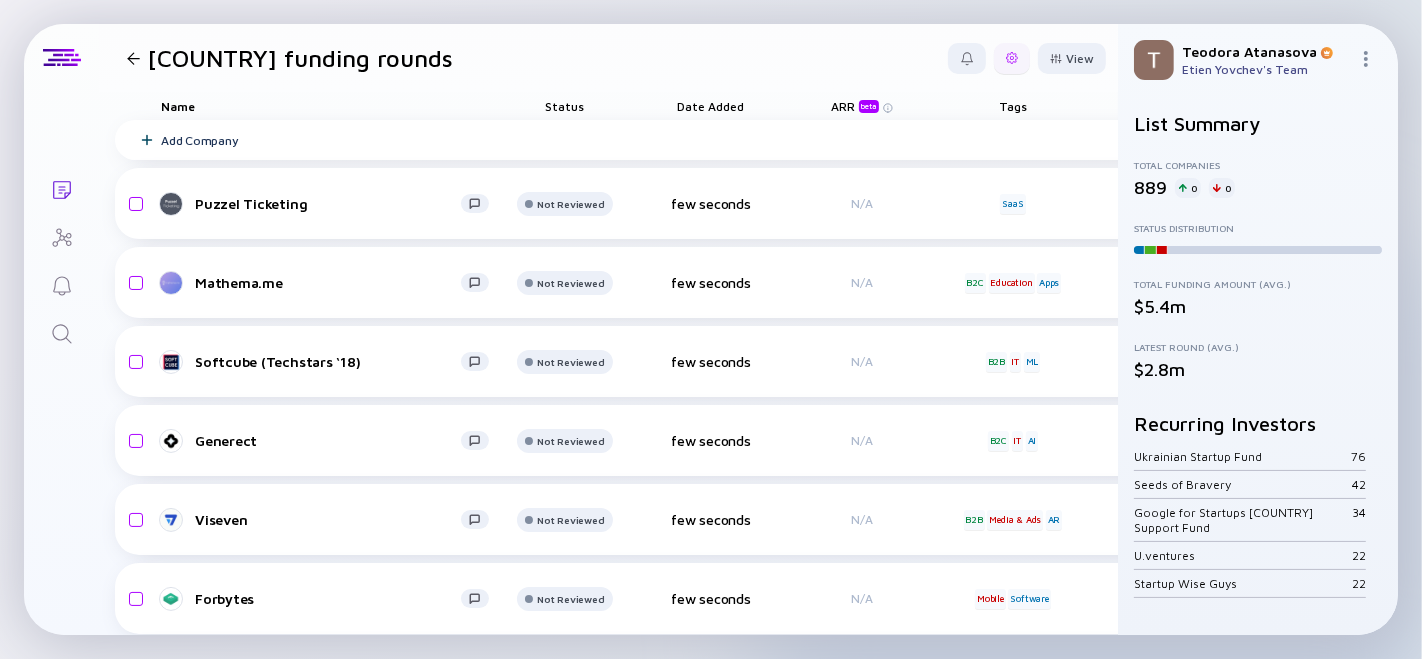 click at bounding box center [1012, 58] 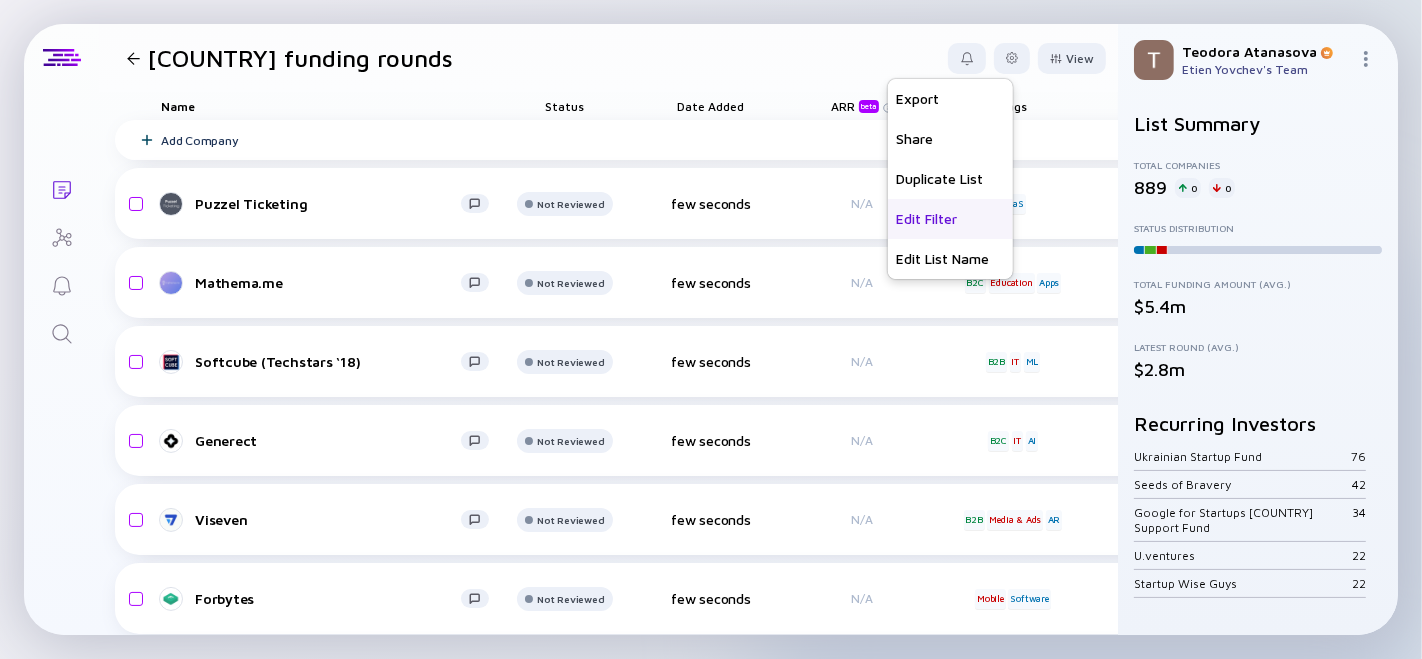 click on "Edit Filter" at bounding box center [950, 219] 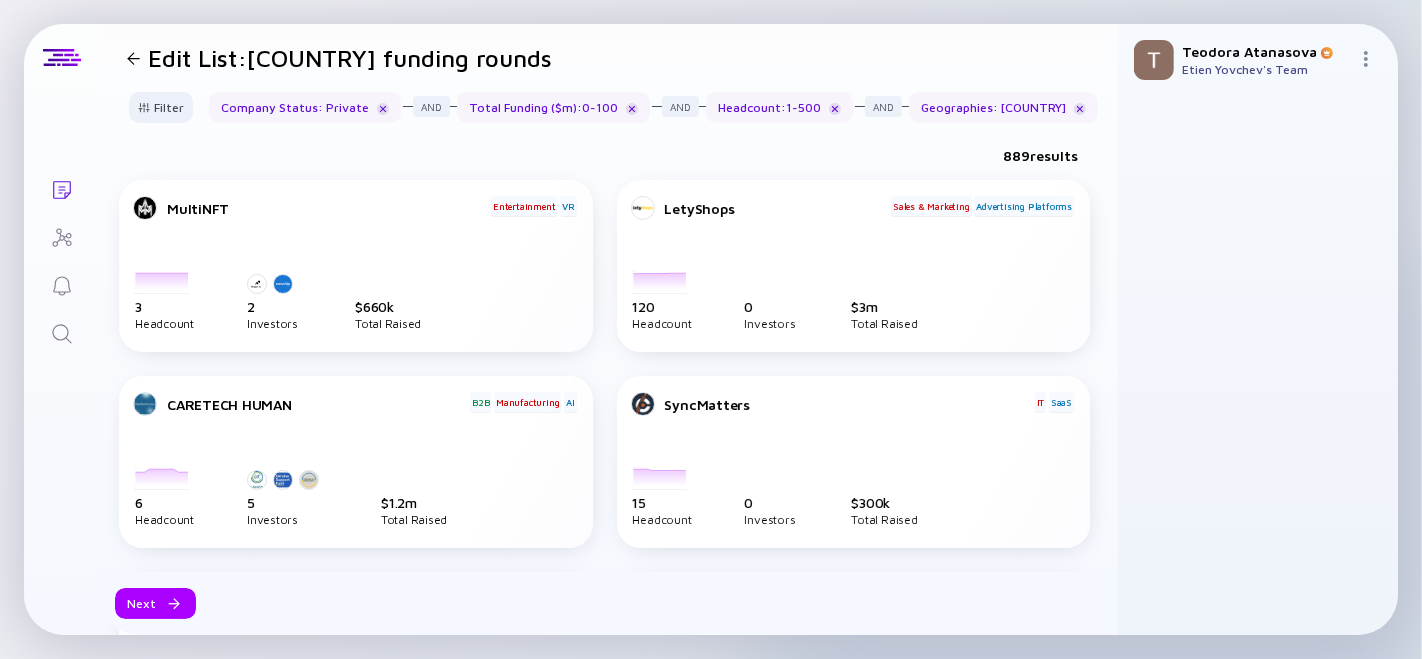 click at bounding box center (133, 58) 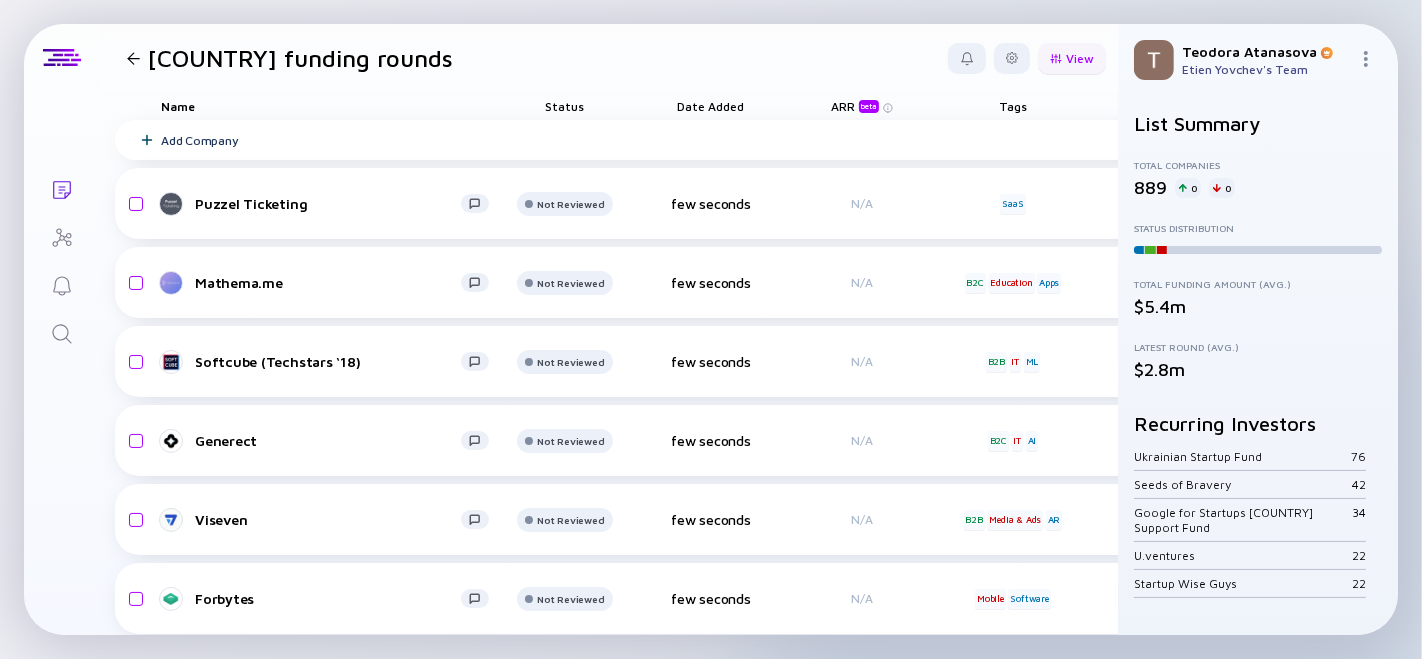 click at bounding box center [1056, 58] 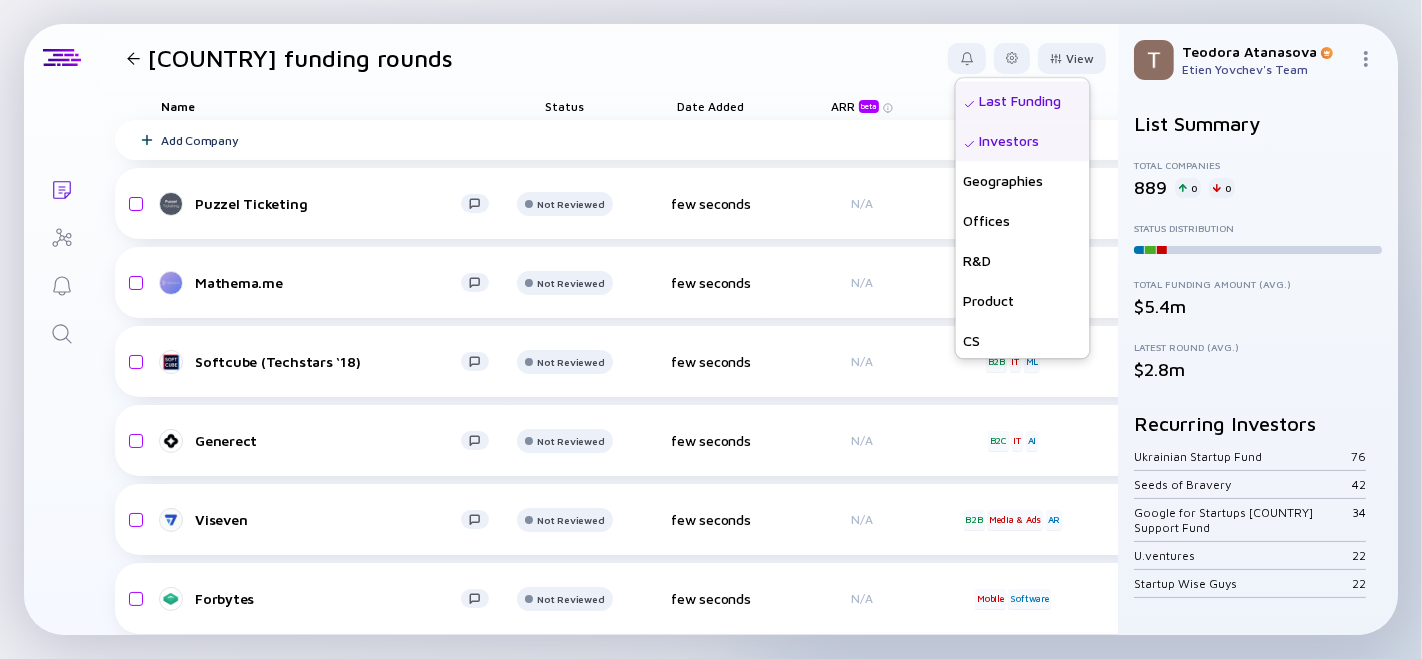 scroll, scrollTop: 368, scrollLeft: 0, axis: vertical 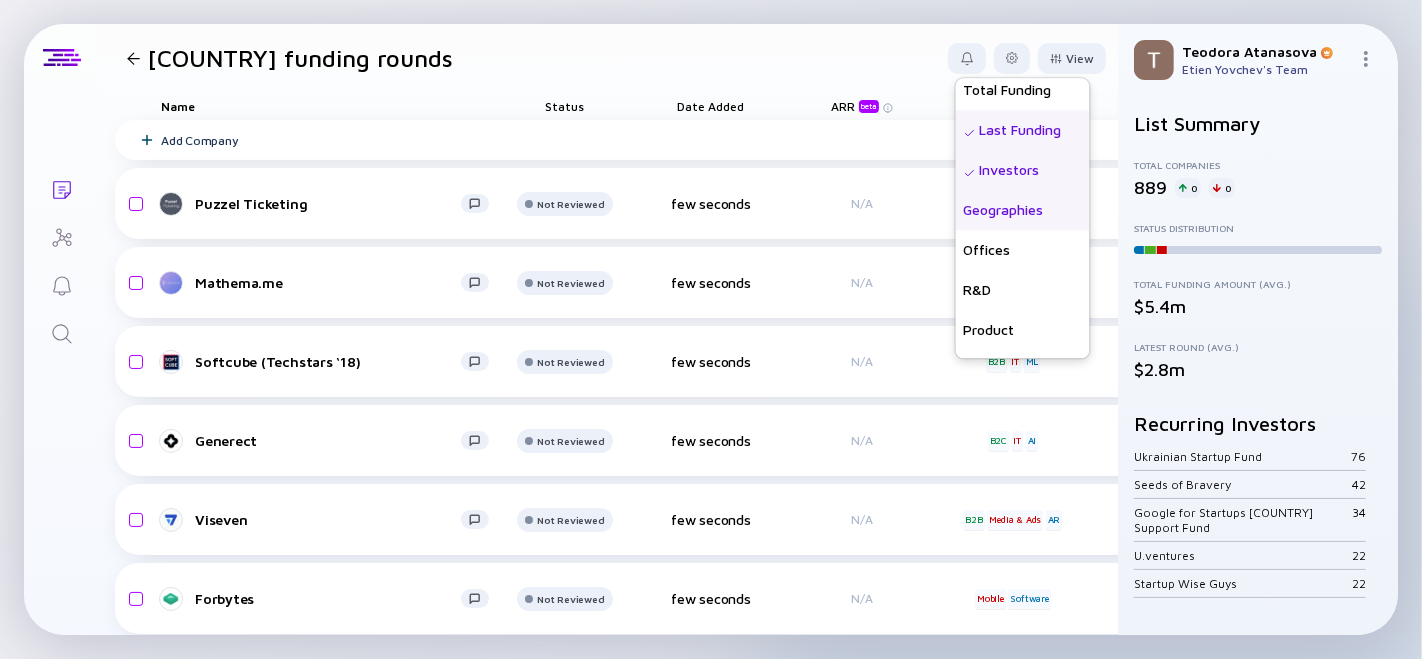 click on "Geographies" at bounding box center (1023, 210) 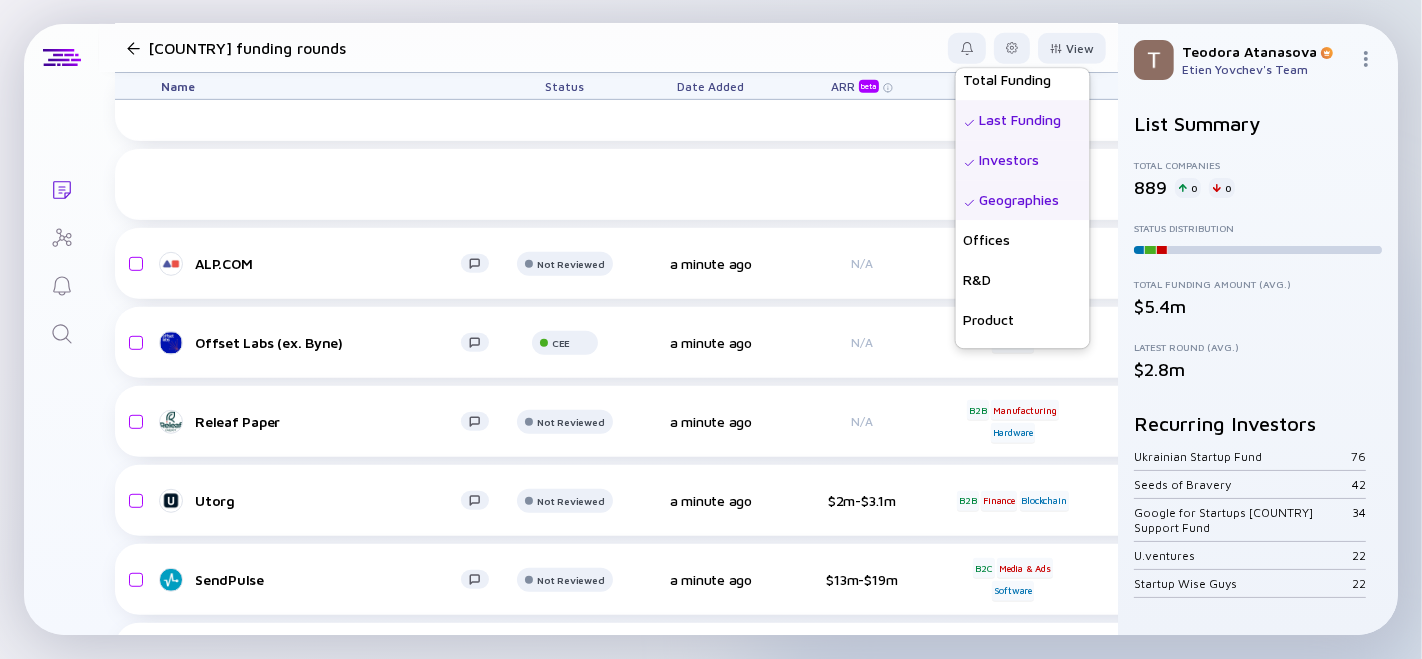 scroll, scrollTop: 1111, scrollLeft: 0, axis: vertical 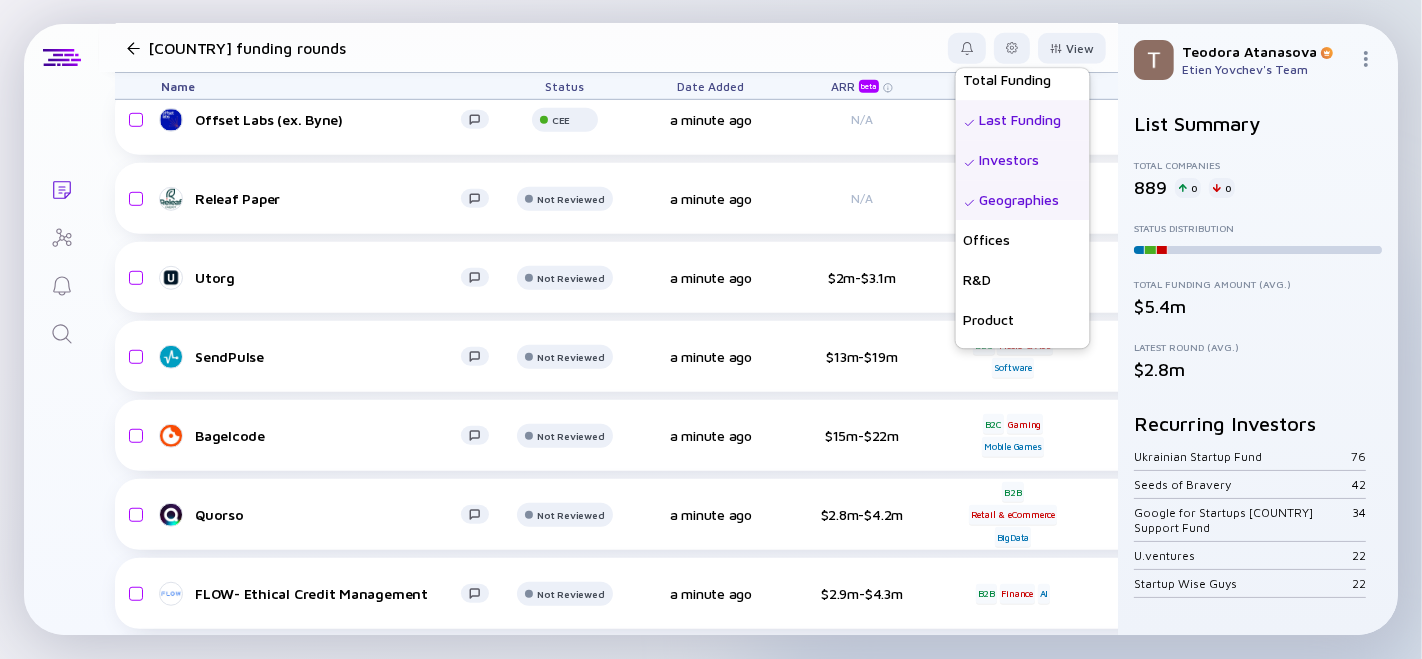 click on "Geographies" at bounding box center [1023, 200] 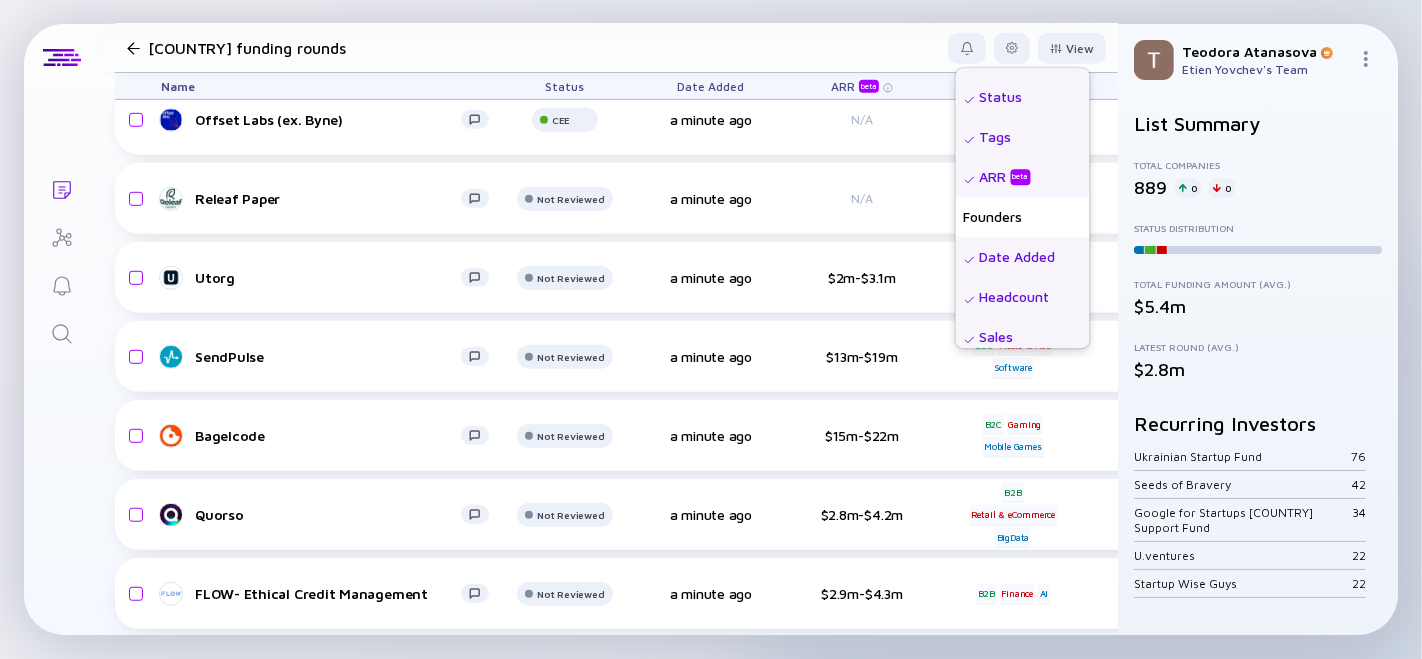 scroll, scrollTop: 0, scrollLeft: 0, axis: both 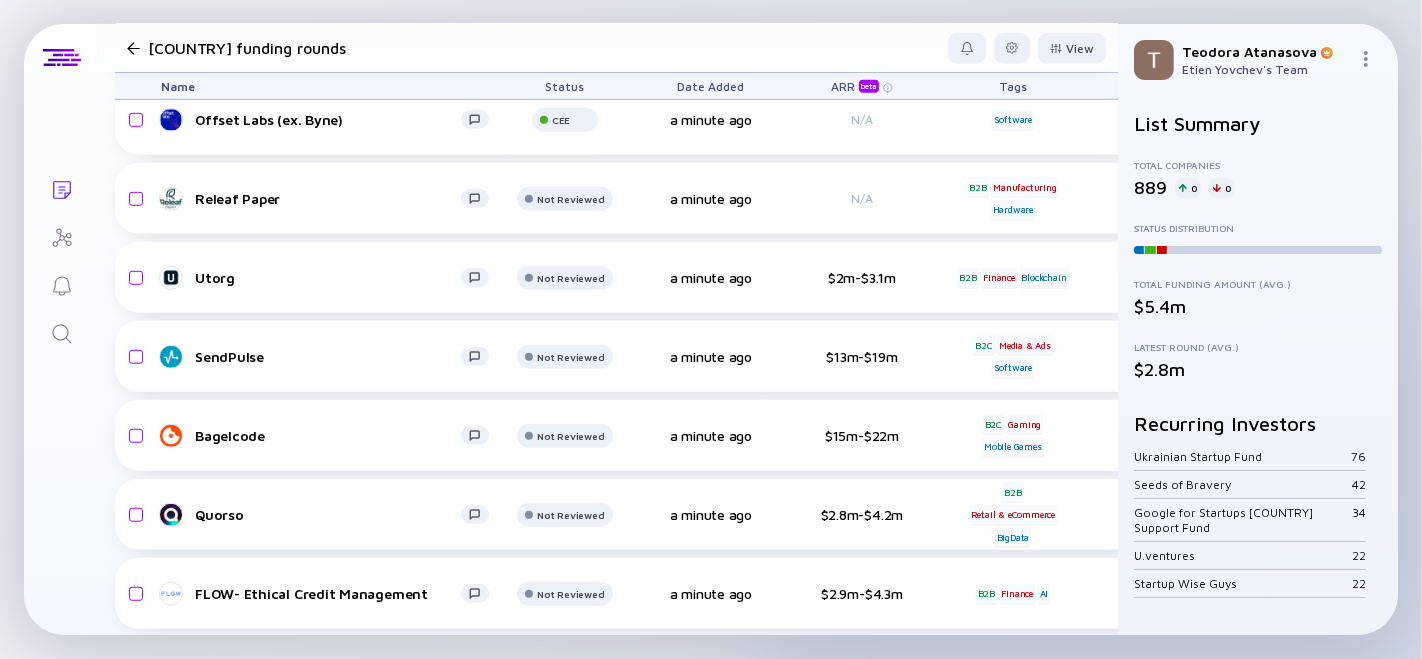 click on "Ukraine funding rounds View Name Status Tags ARR beta Founders Date Added Headcount Sales Marketing Total Funding Last Funding Investors Geographies Offices R&D Product CS Growth % (6m) Growth % (12m)" at bounding box center [608, 48] 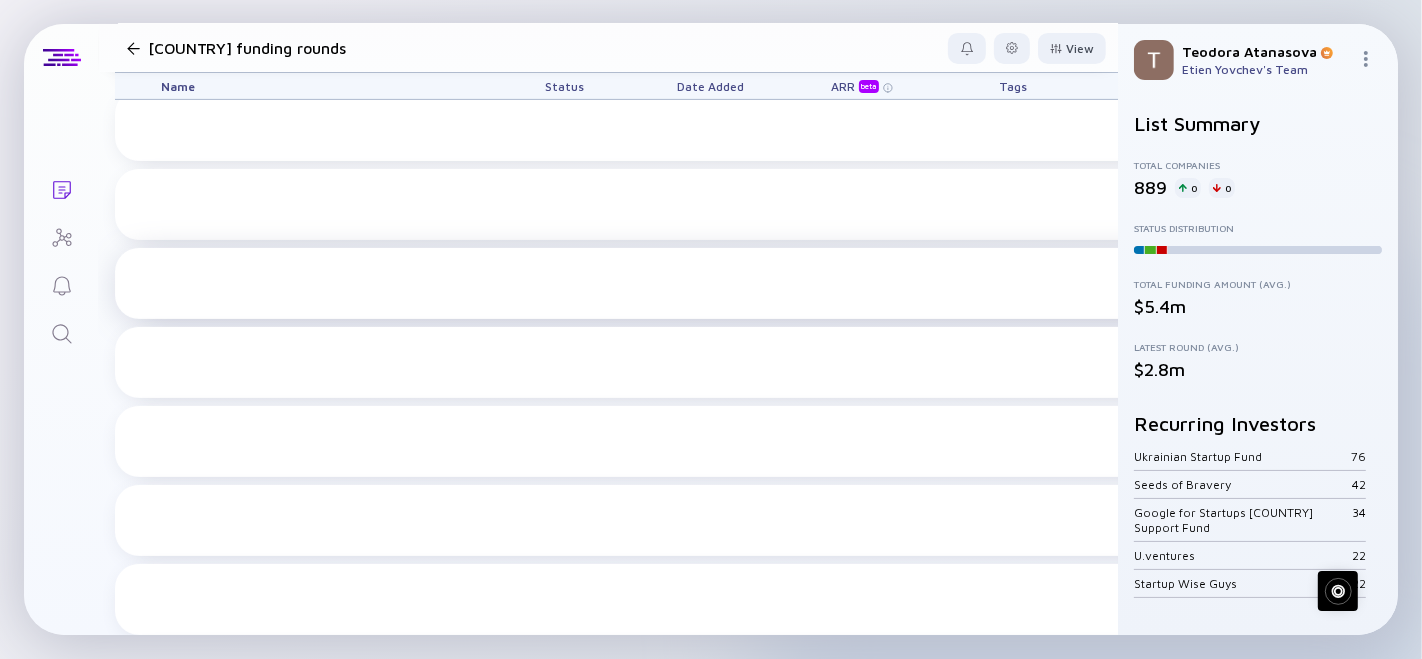 scroll, scrollTop: 0, scrollLeft: 0, axis: both 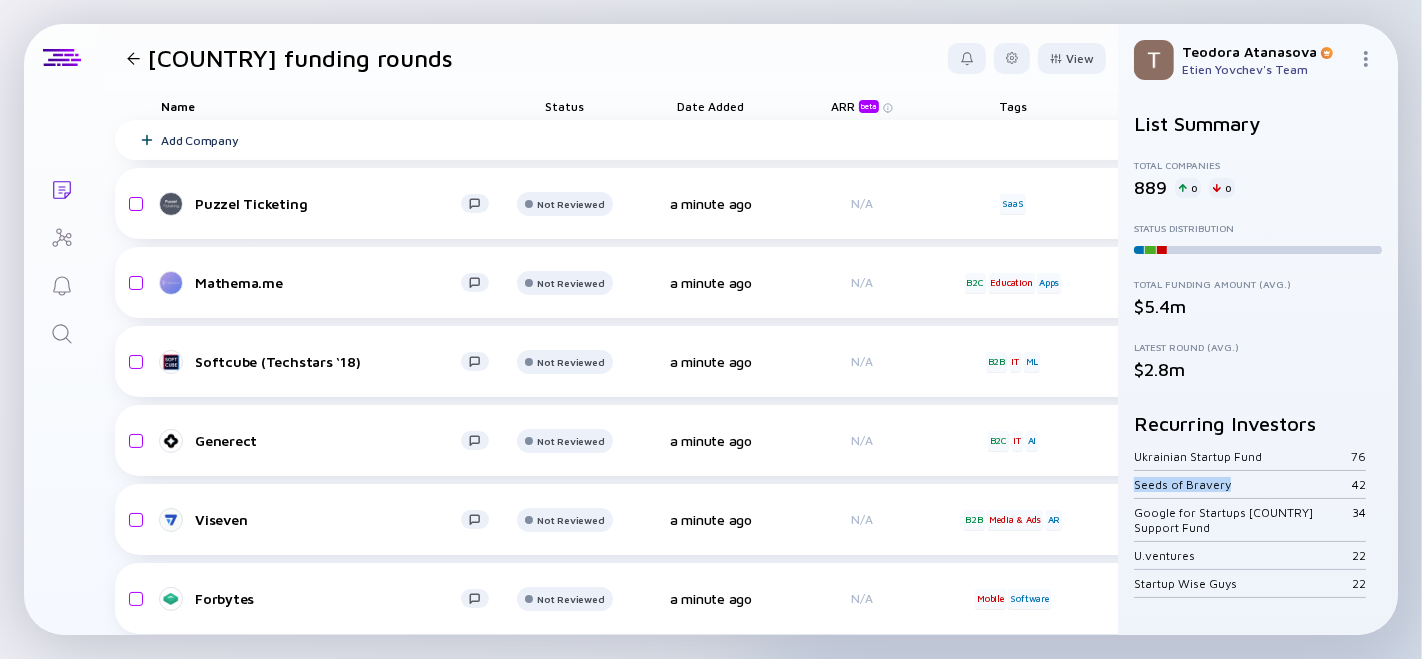 drag, startPoint x: 1245, startPoint y: 484, endPoint x: 1131, endPoint y: 478, distance: 114.15778 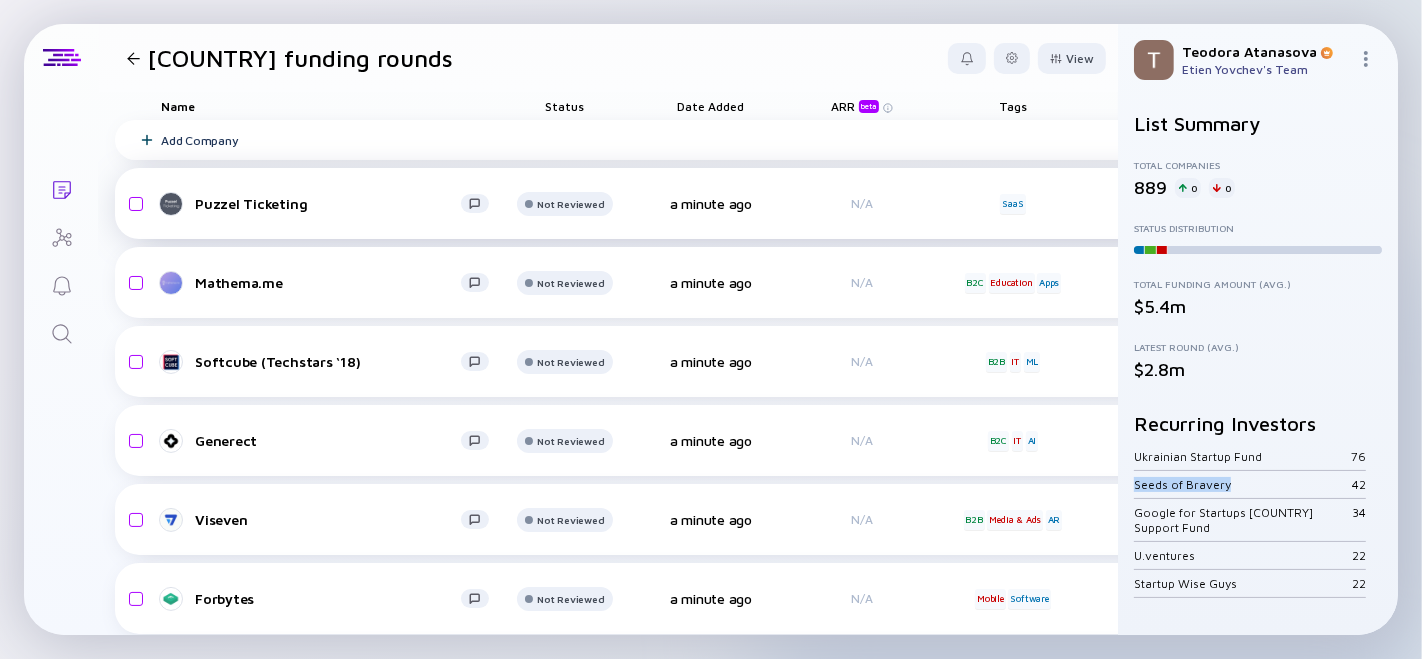 copy on "Seeds of Bravery" 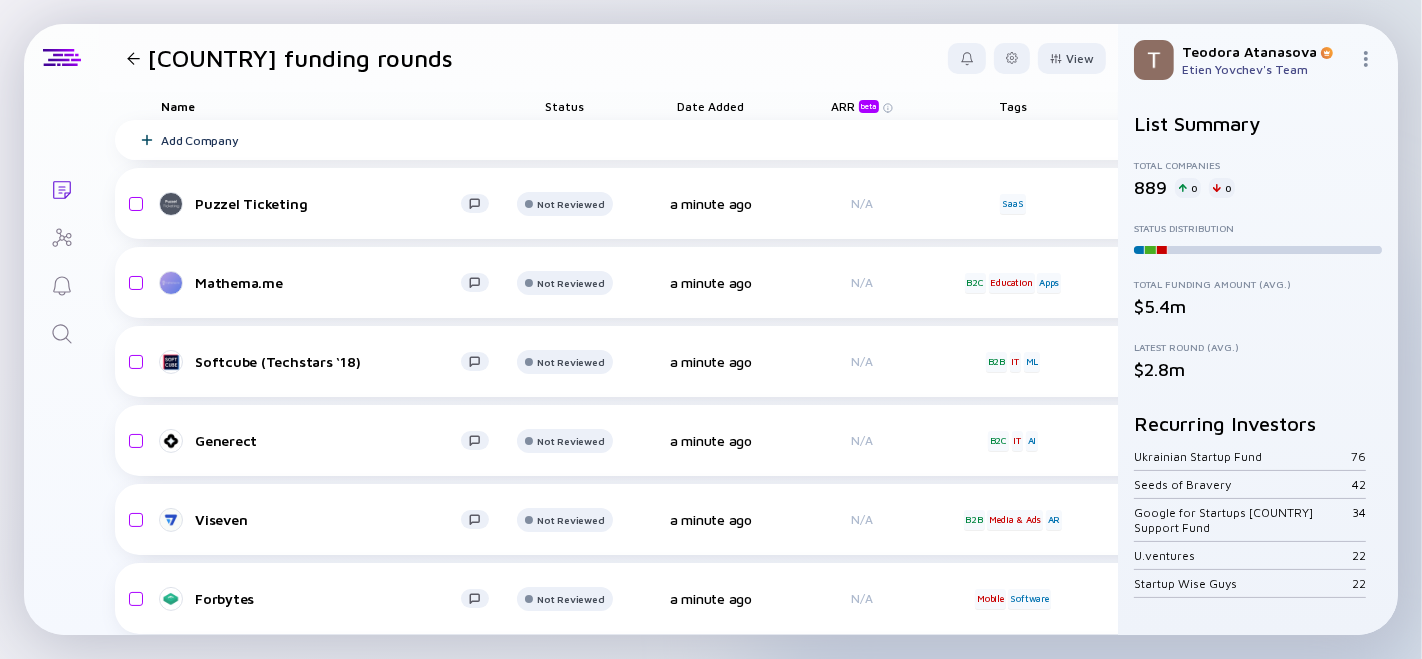 click on "Recurring Investors" at bounding box center (1258, 423) 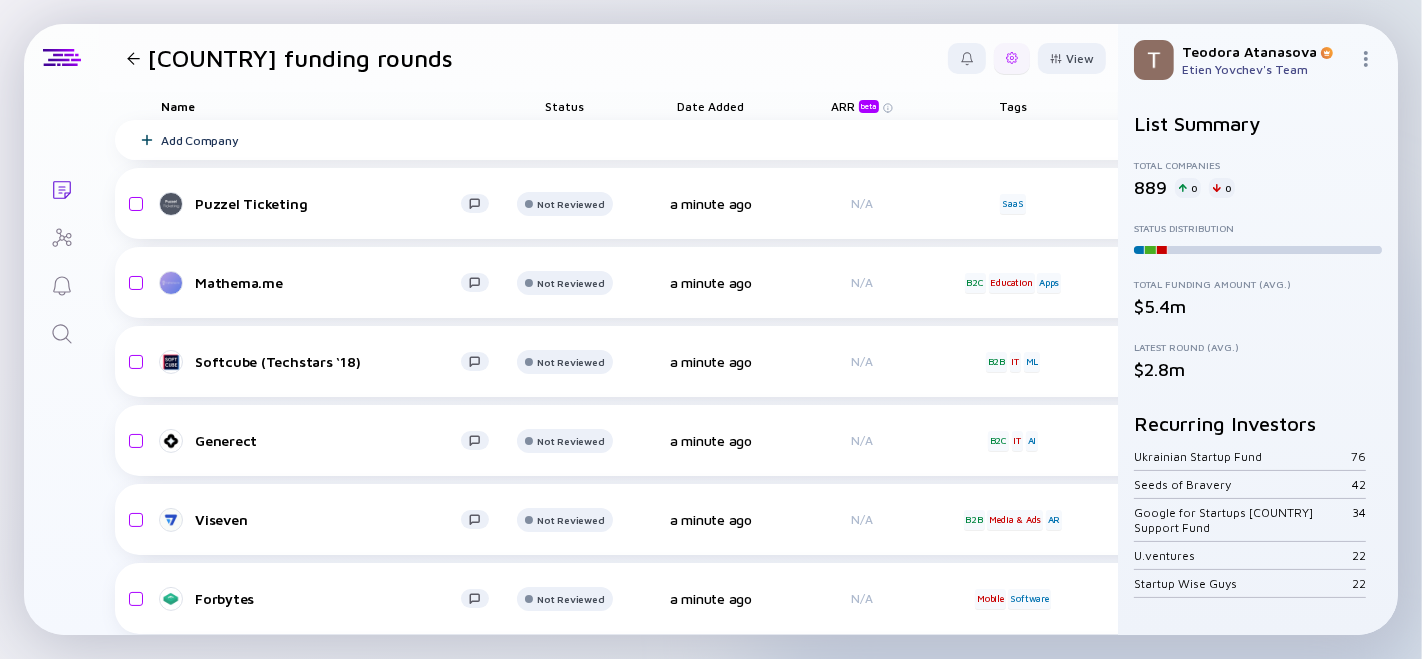 click at bounding box center [1012, 58] 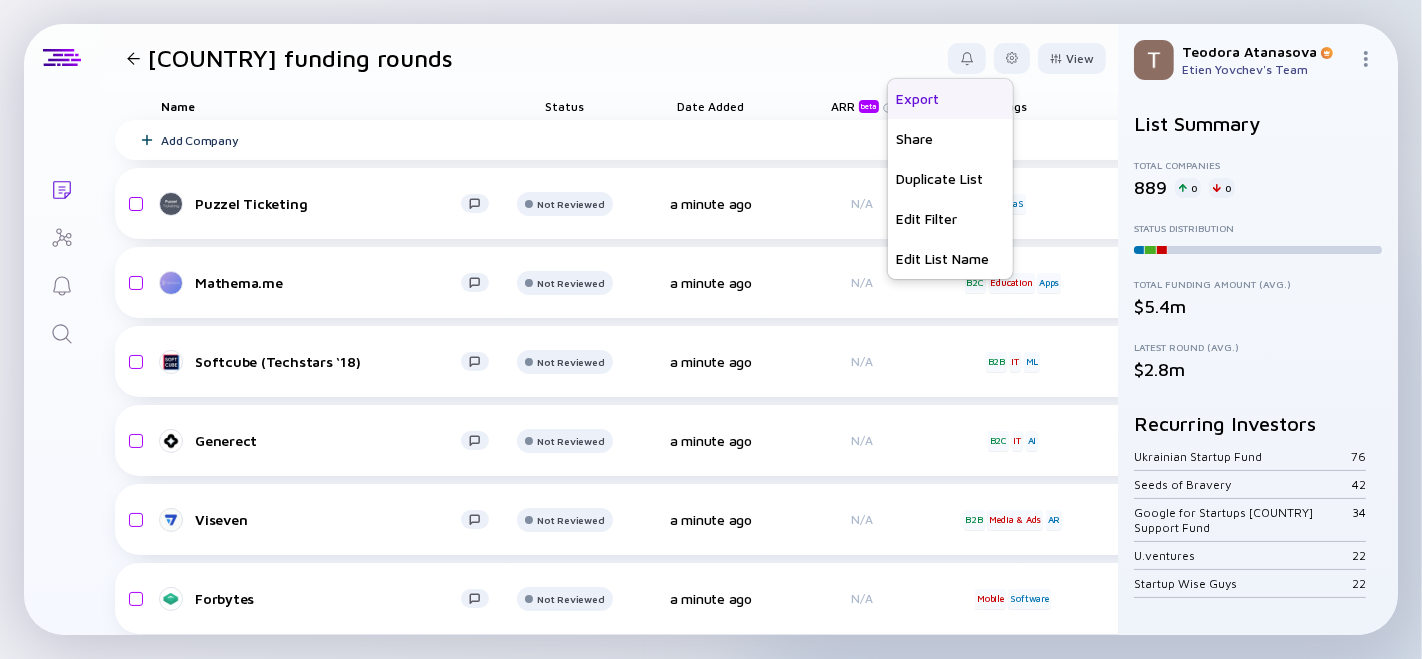 click on "Export" at bounding box center (950, 99) 